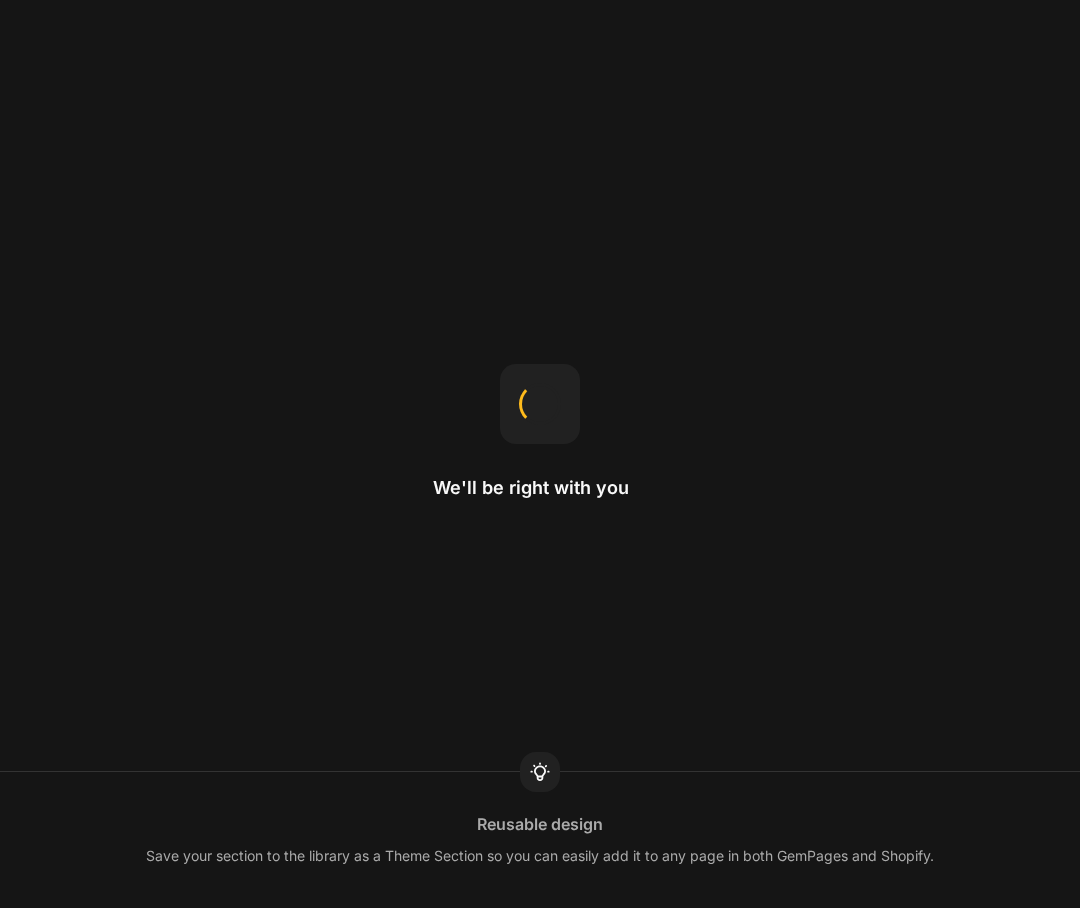 scroll, scrollTop: 0, scrollLeft: 0, axis: both 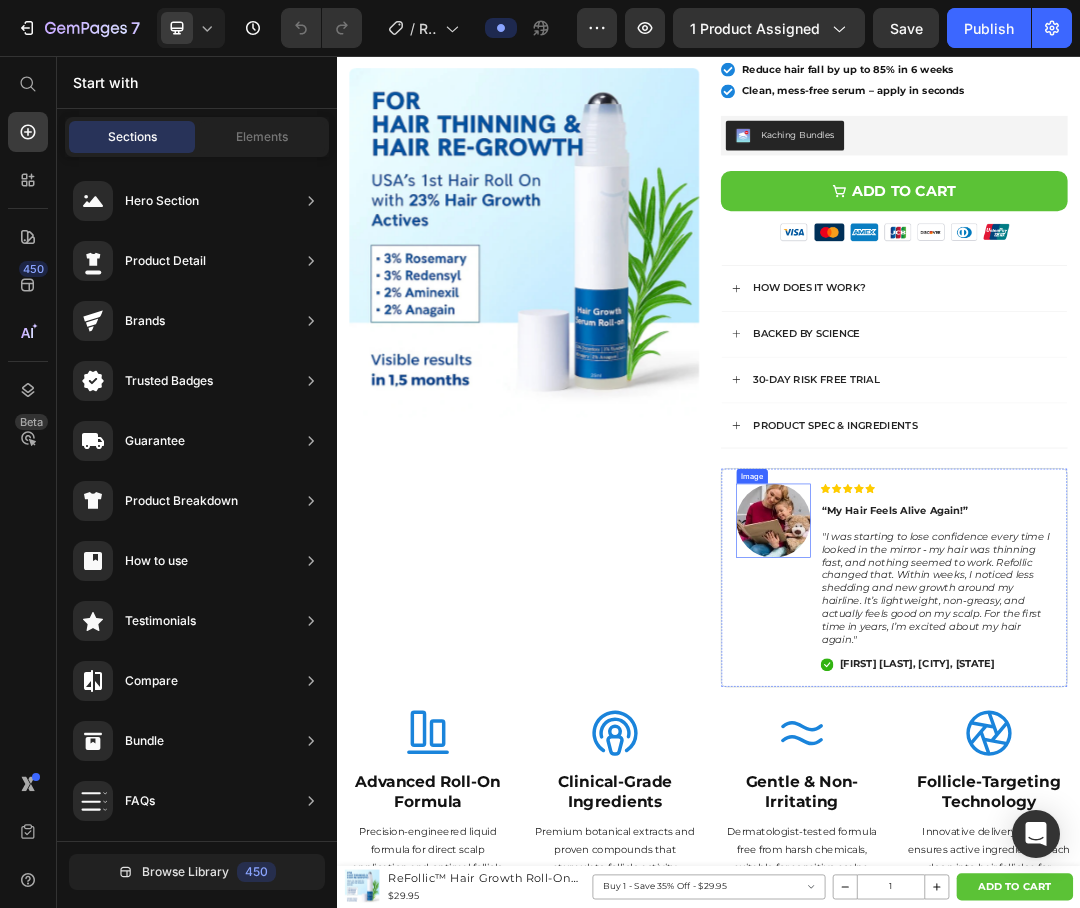 click at bounding box center (1042, 806) 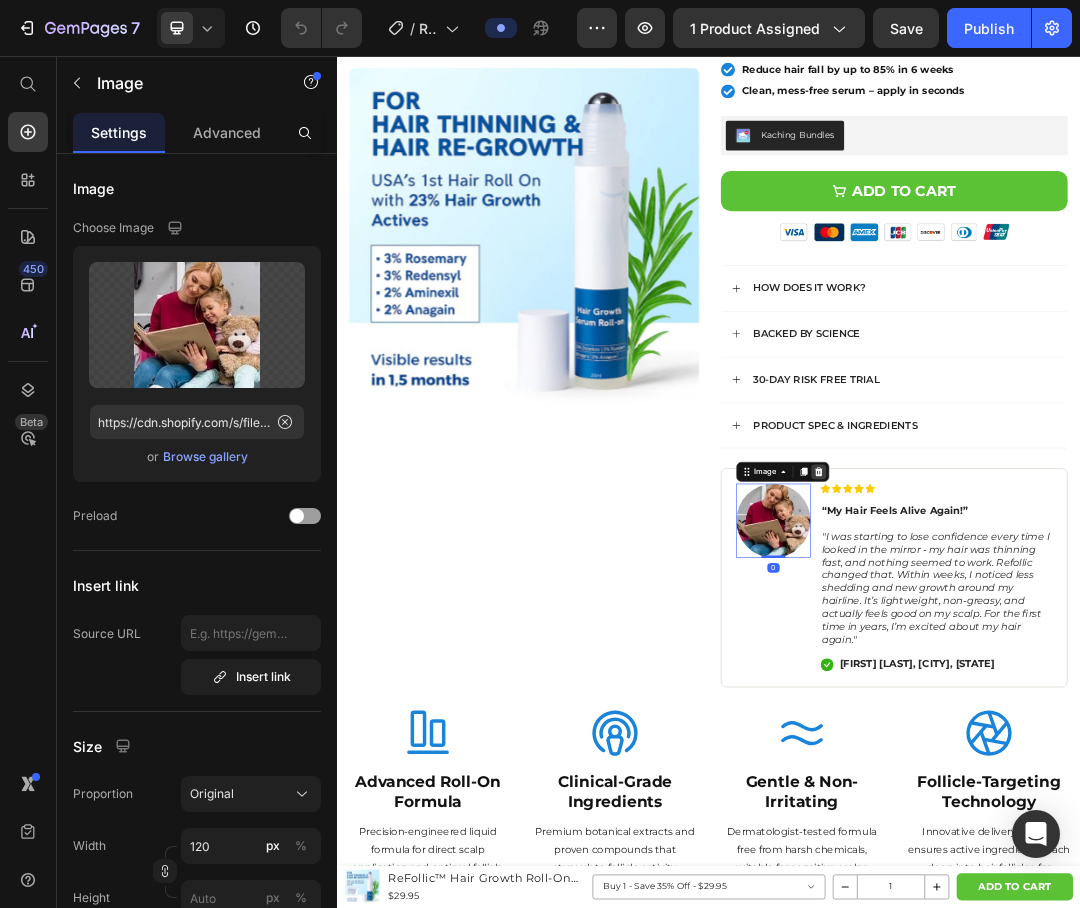 click 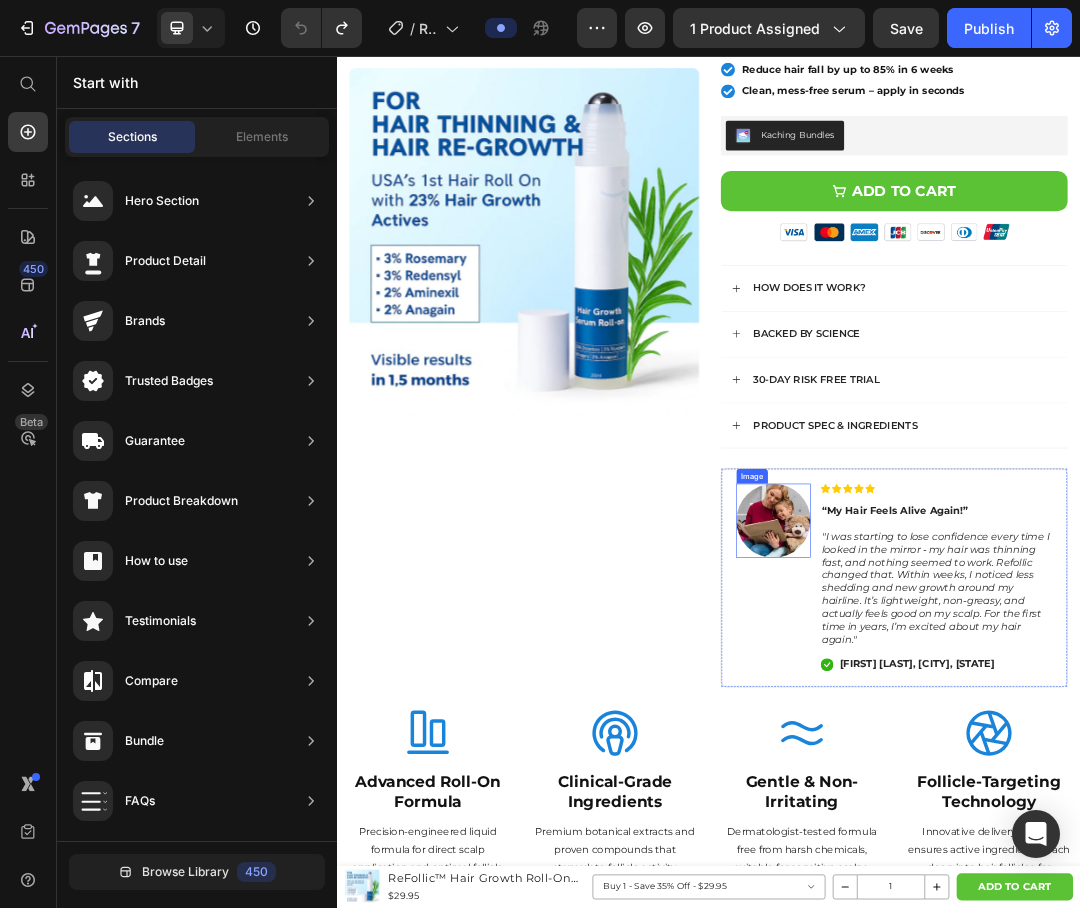 click at bounding box center [1042, 806] 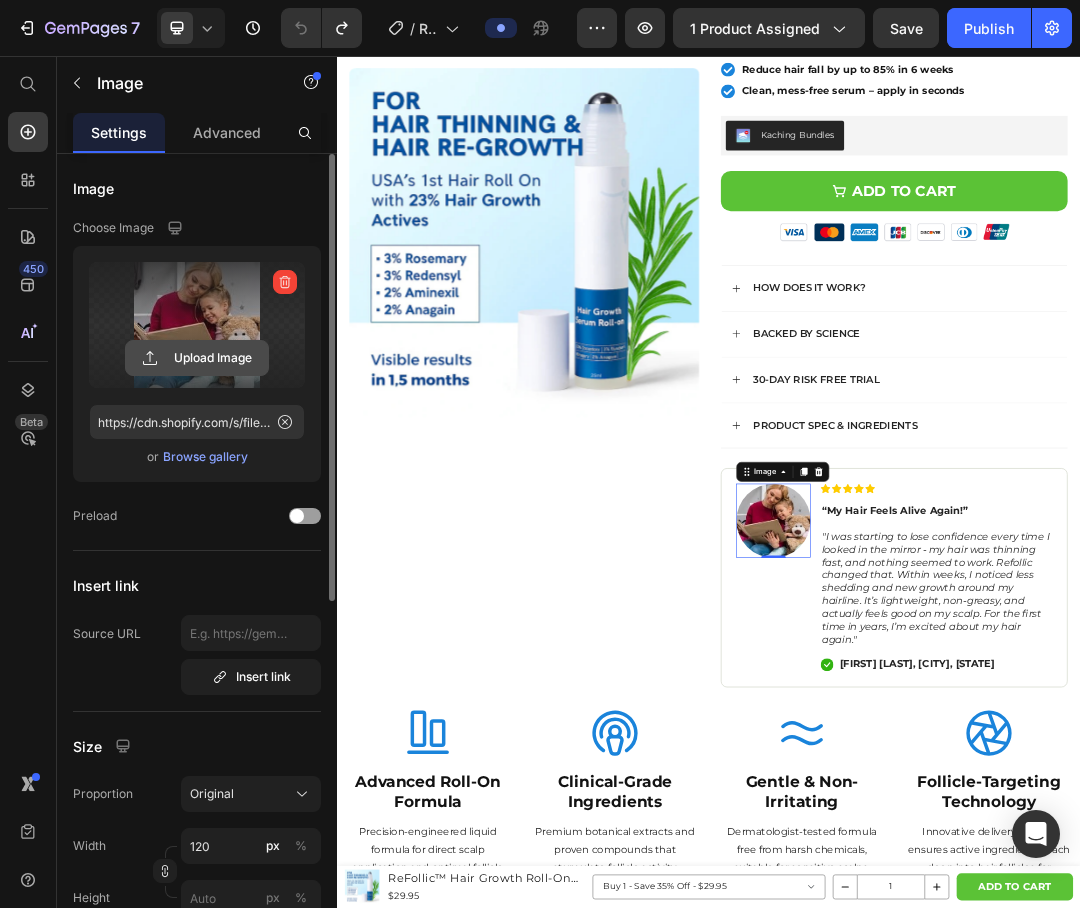 click 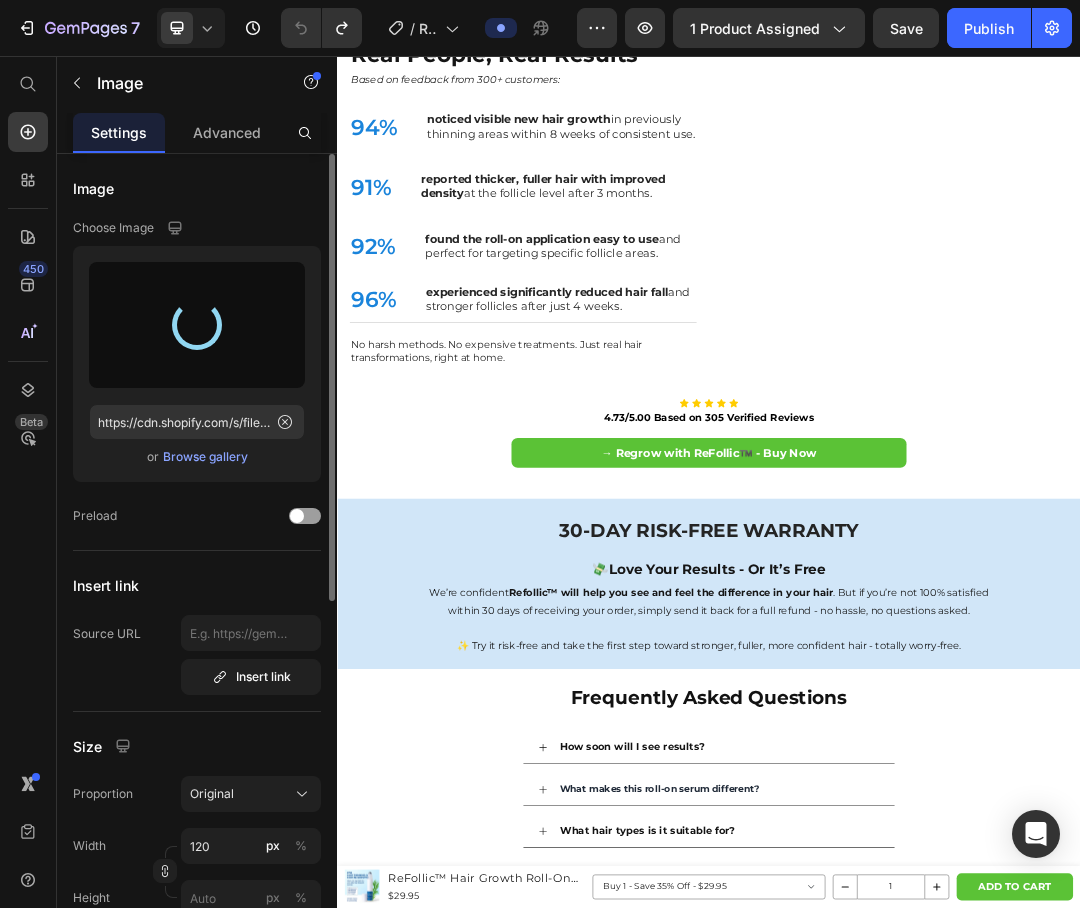 type on "https://cdn.shopify.com/s/files/1/0645/9100/3823/files/gempages_549542141597058150-4720f9a7-c447-4c52-926c-3841becffc34.jpg" 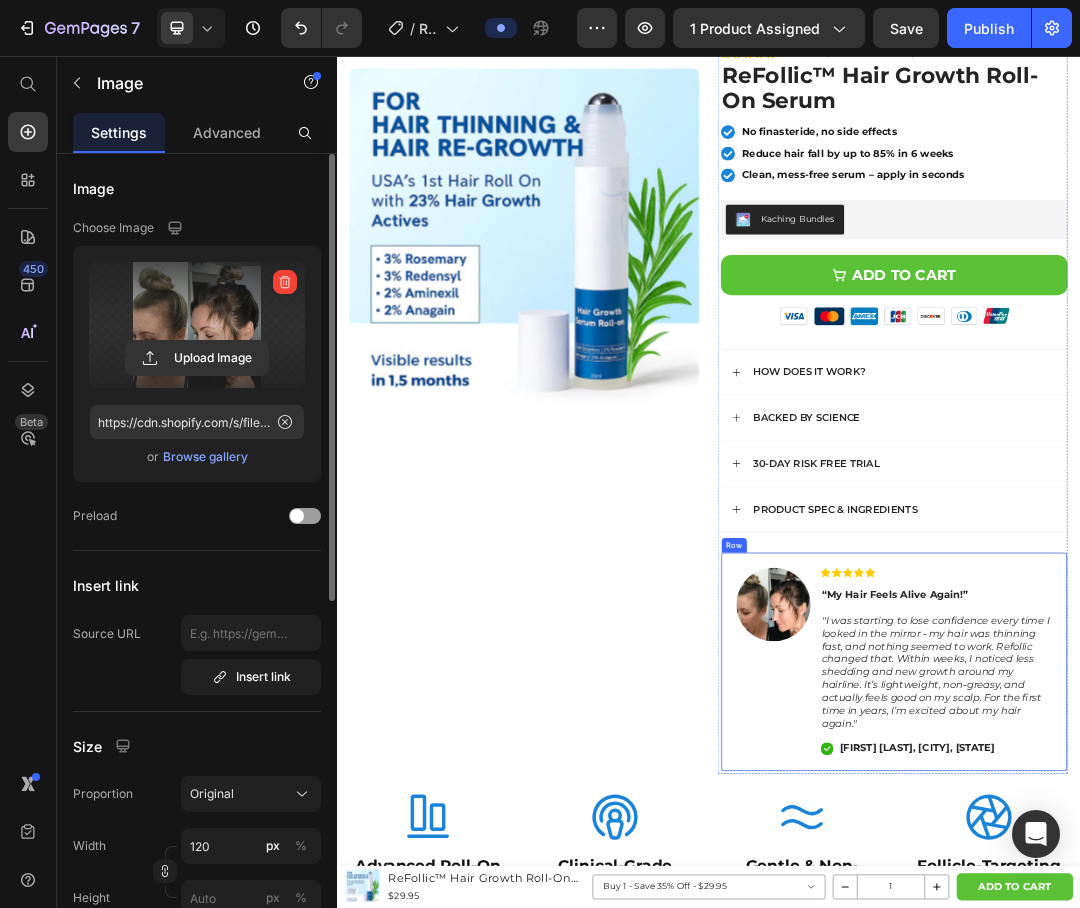 scroll, scrollTop: 0, scrollLeft: 0, axis: both 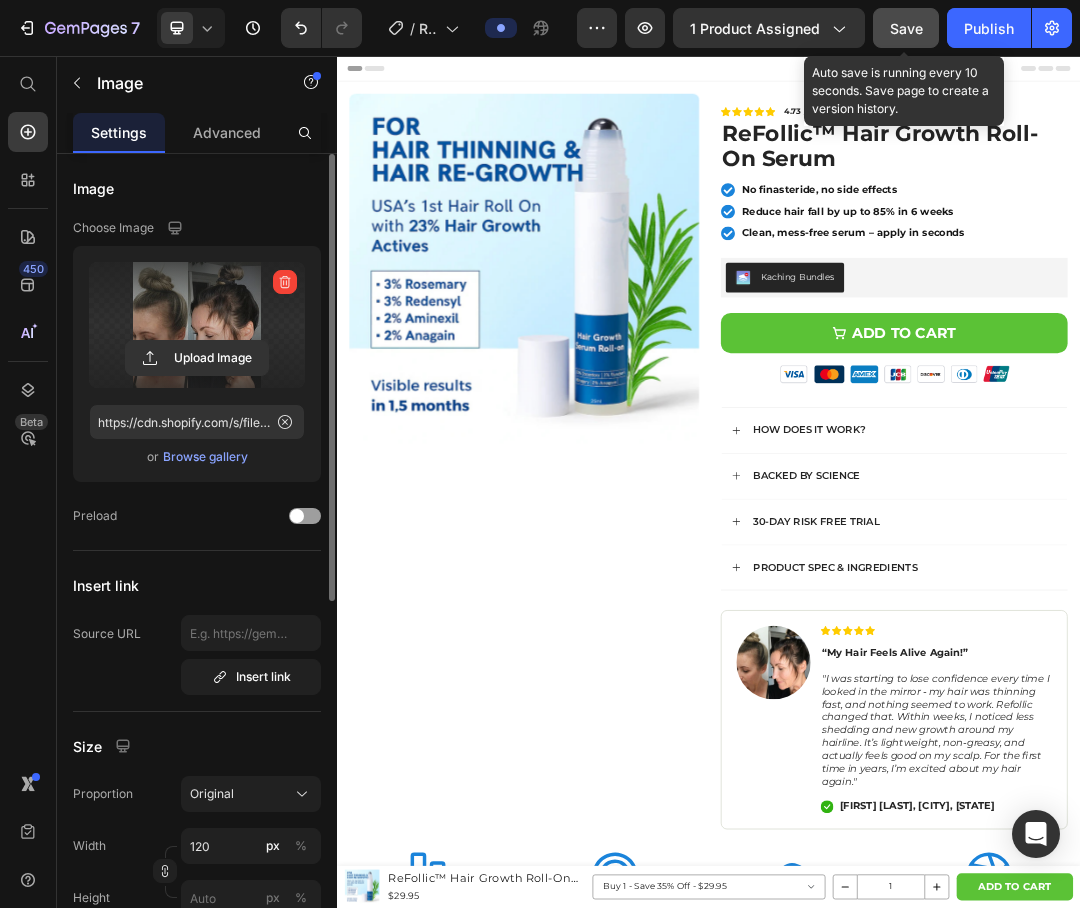 click on "Save" at bounding box center (906, 28) 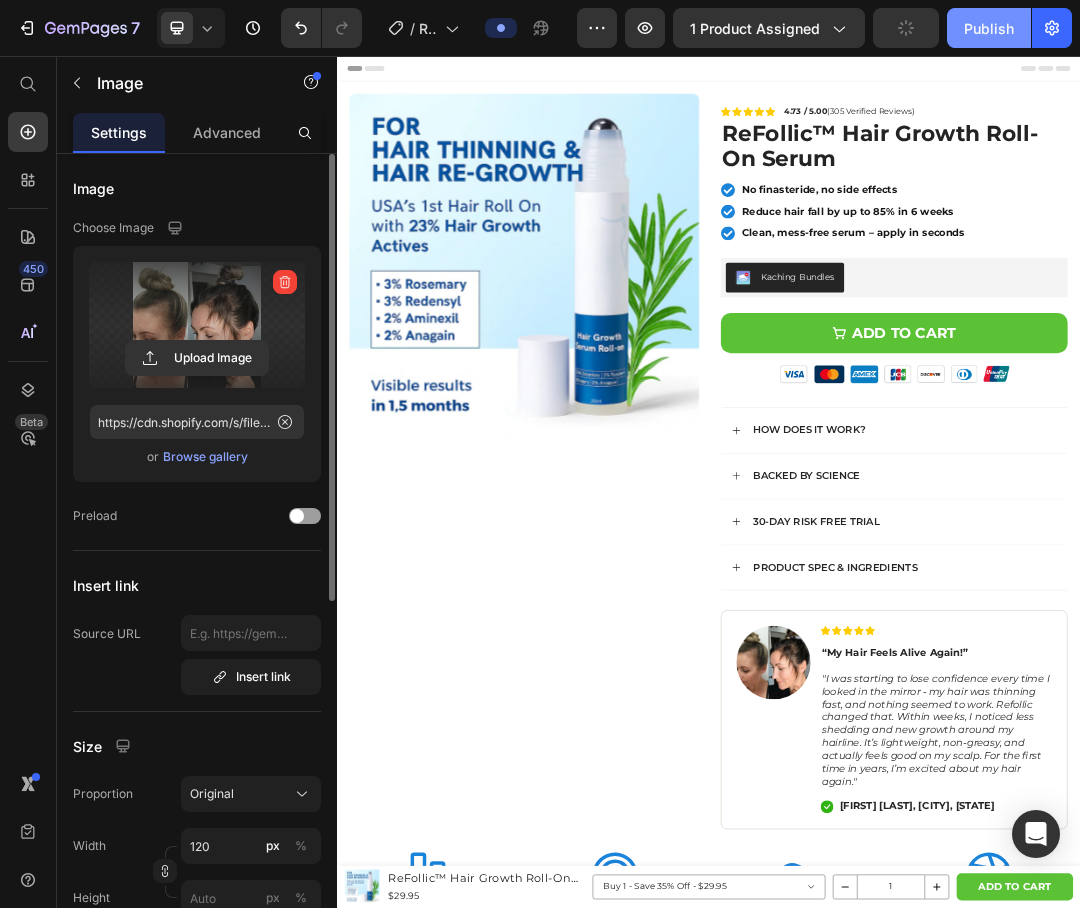 click on "Publish" at bounding box center (989, 28) 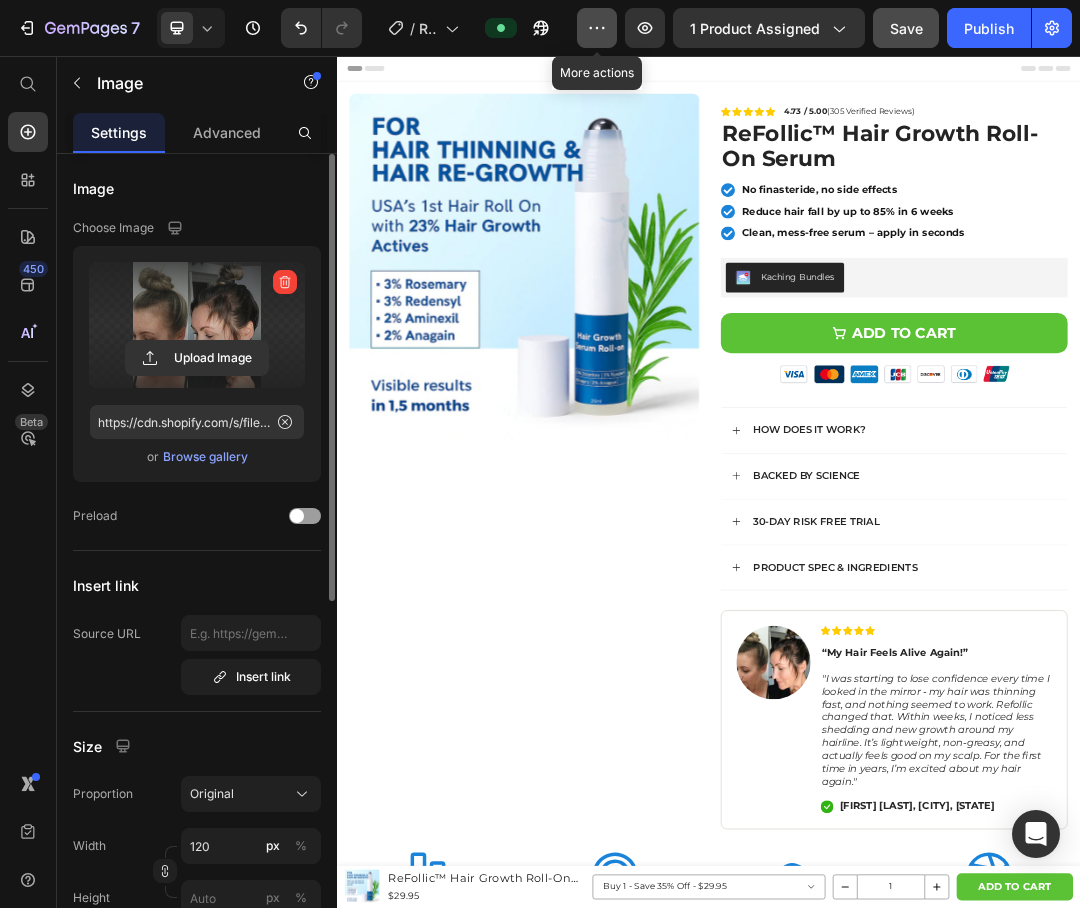 click 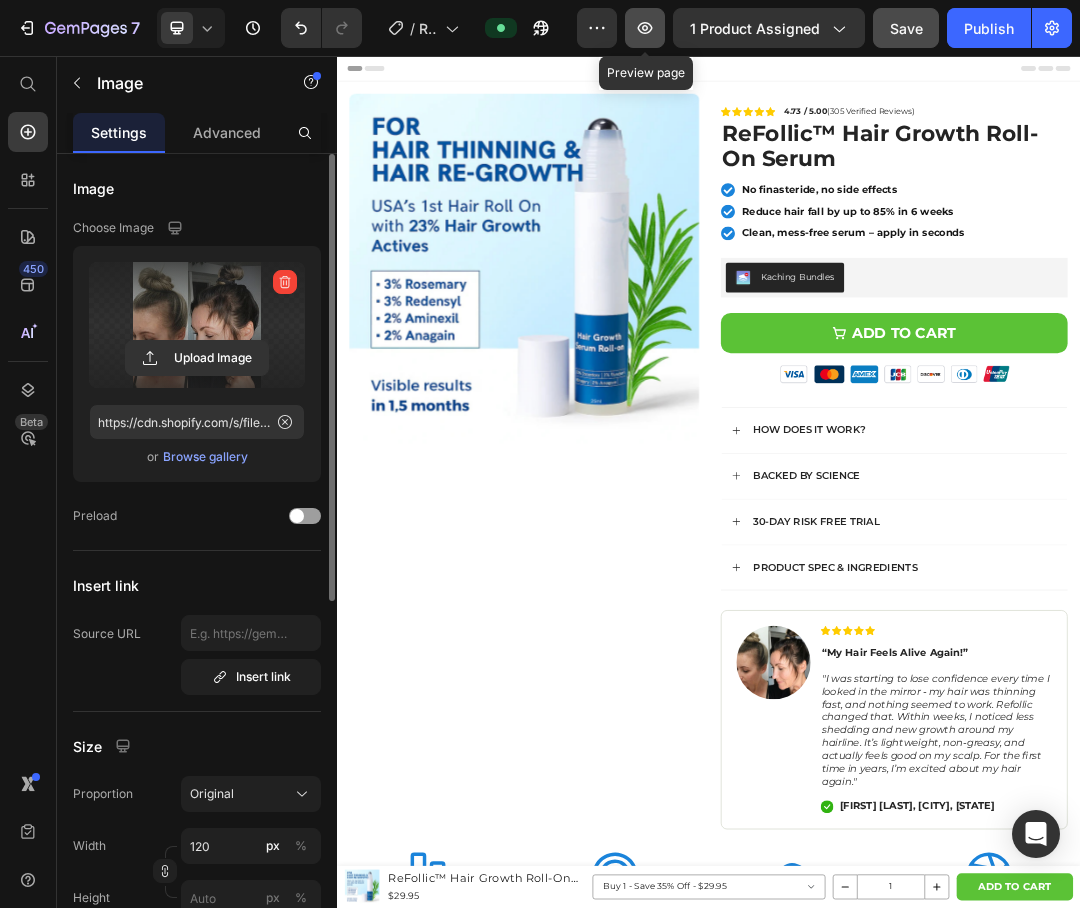 click 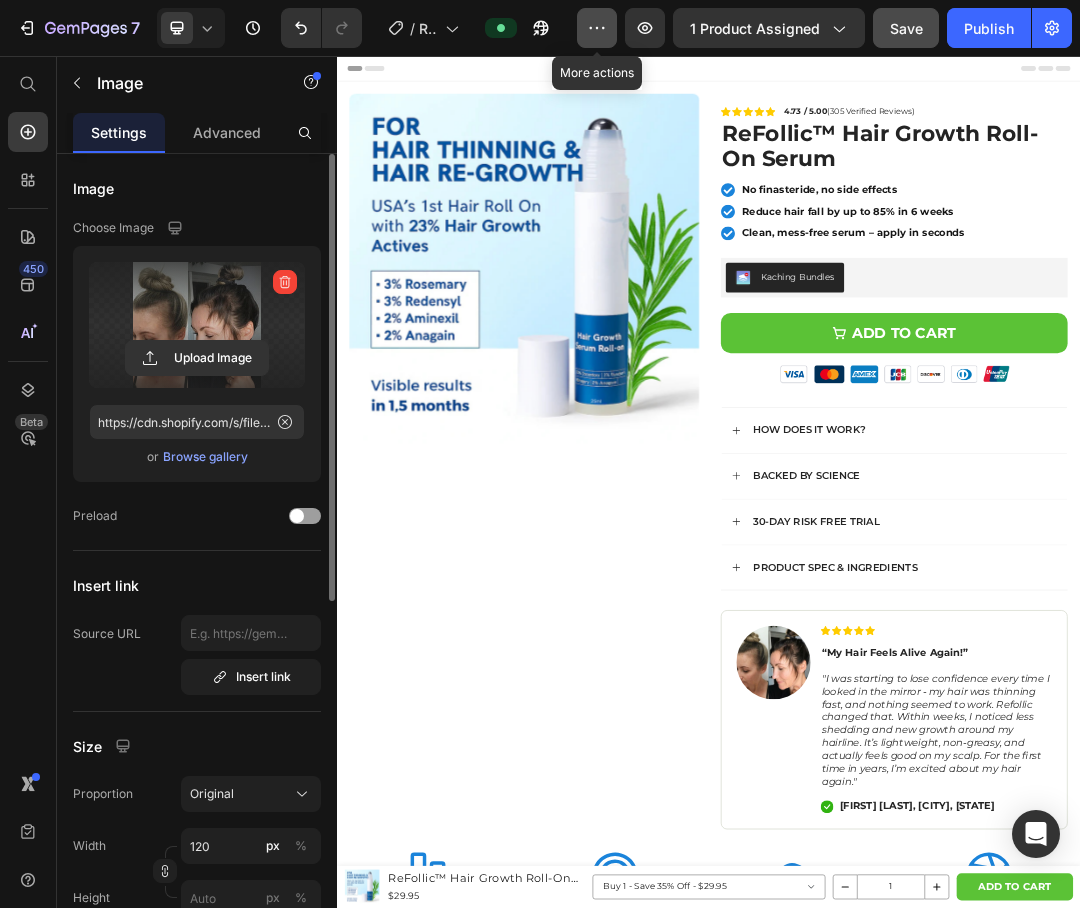 click 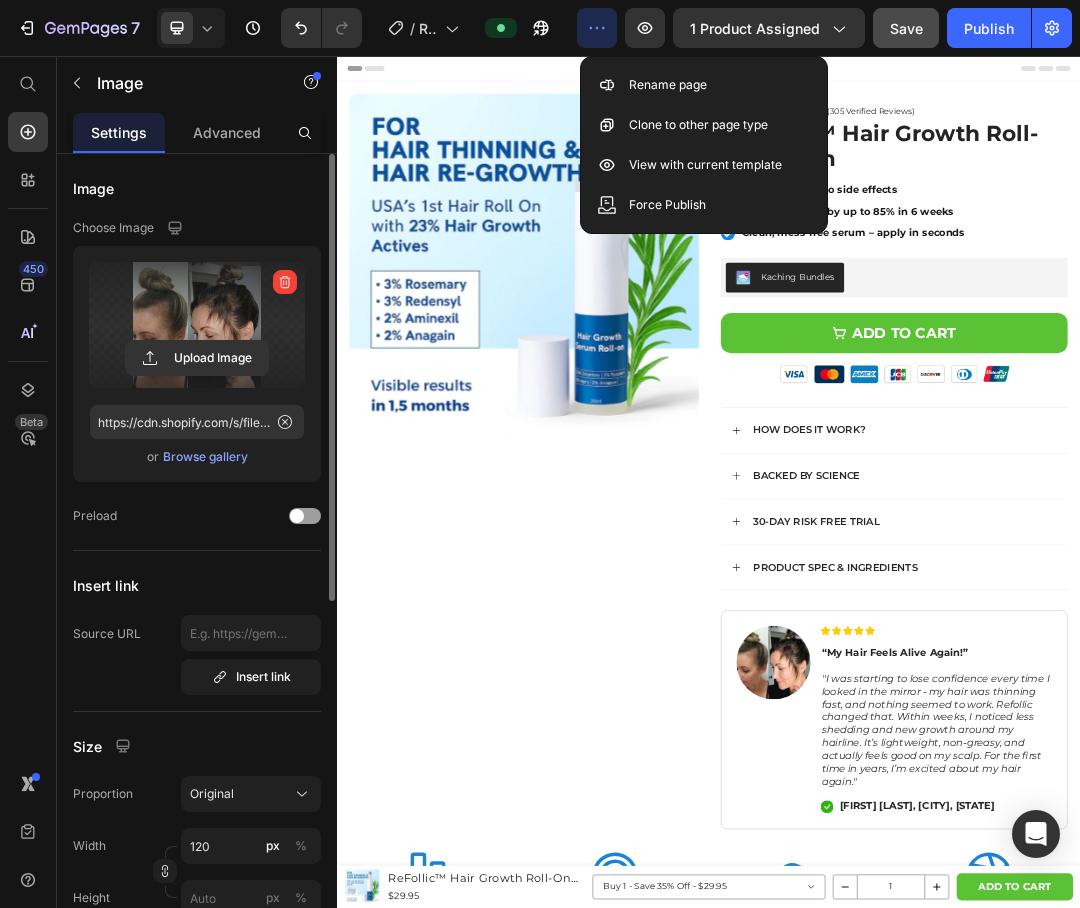 click 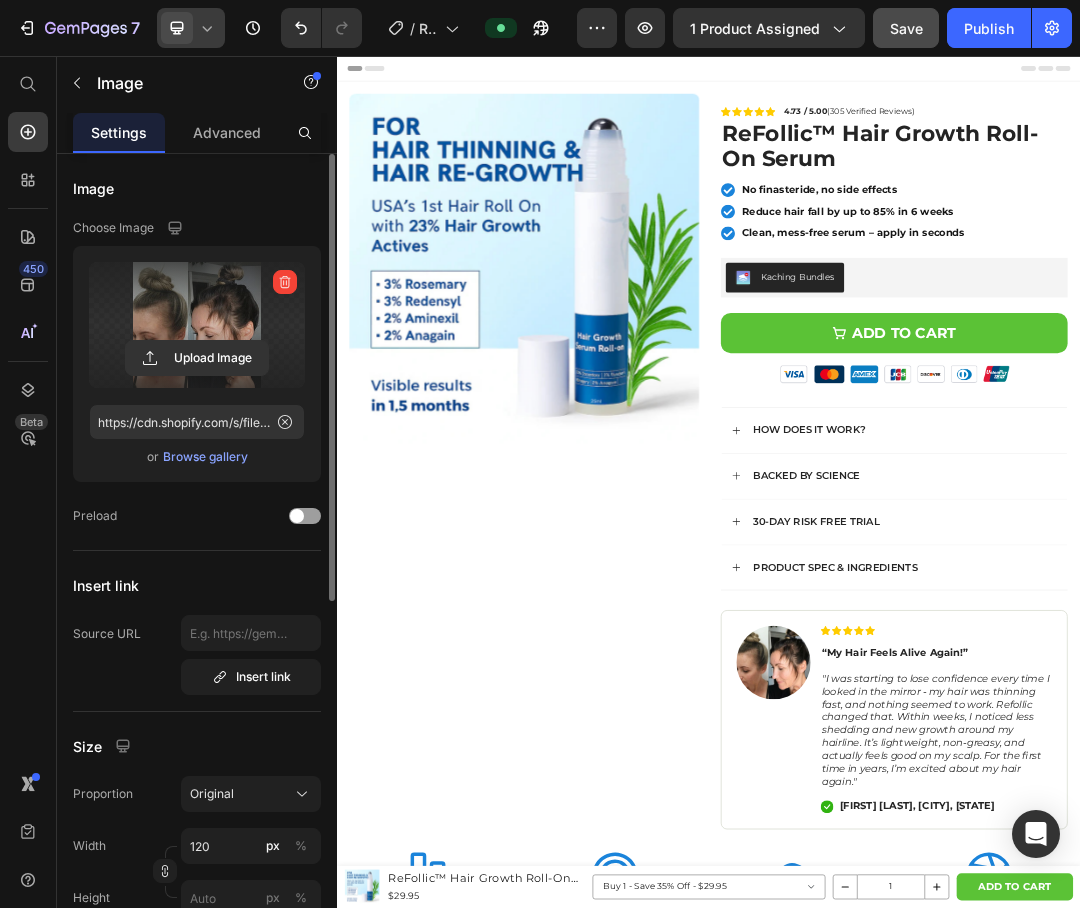 click 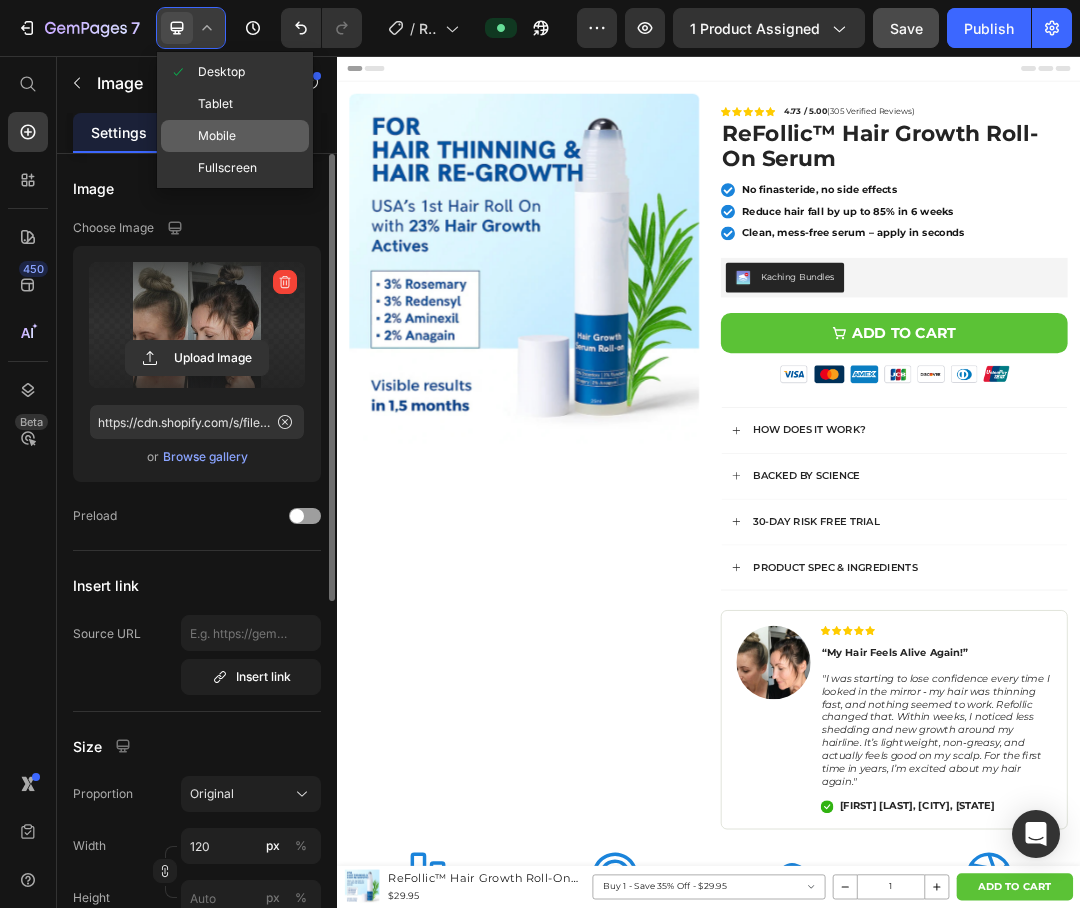 click on "Mobile" at bounding box center (217, 136) 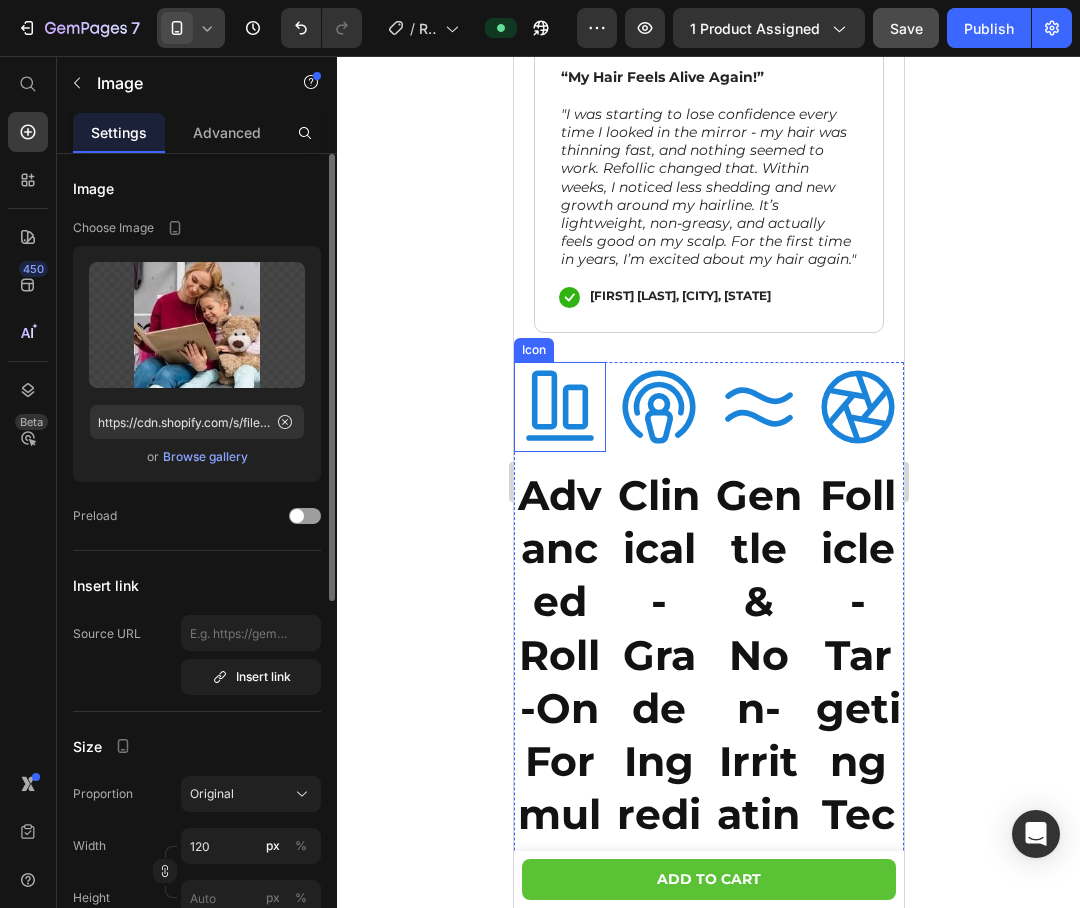 scroll, scrollTop: 1390, scrollLeft: 0, axis: vertical 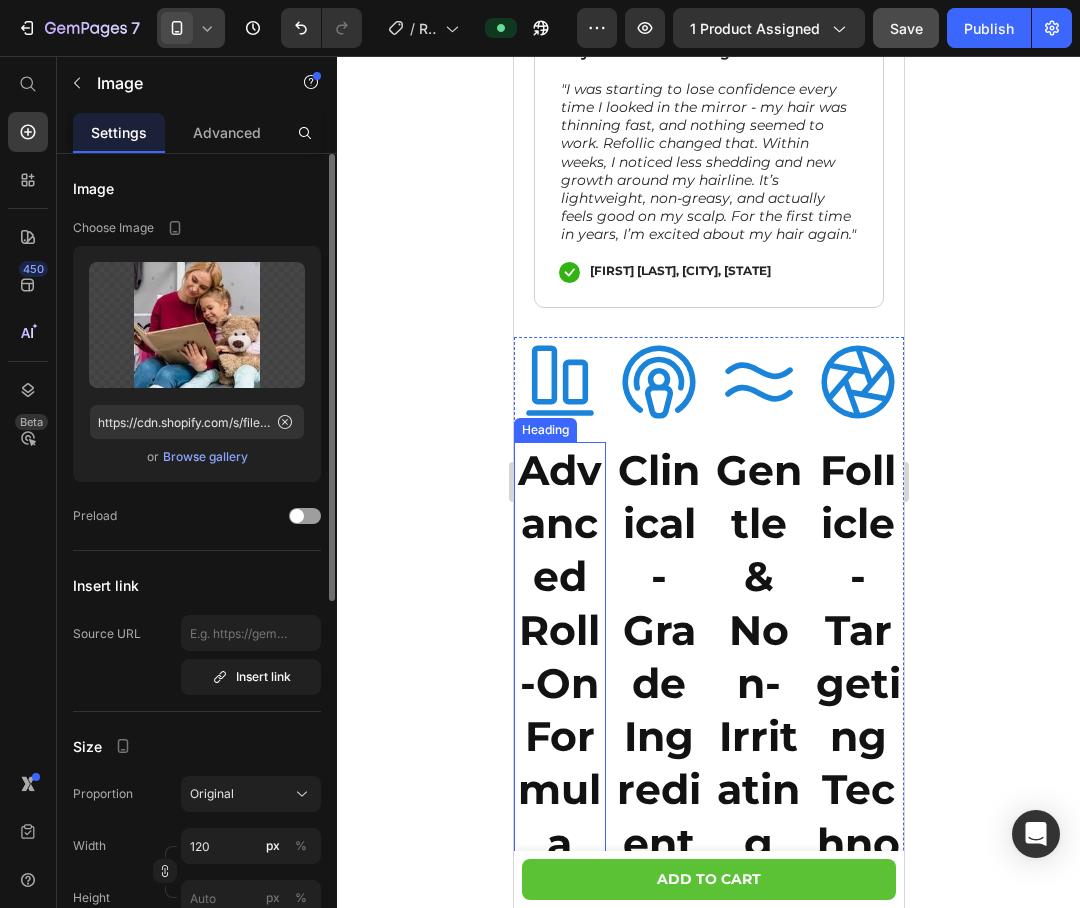 click on "Advanced Roll-On Formula" at bounding box center [559, 657] 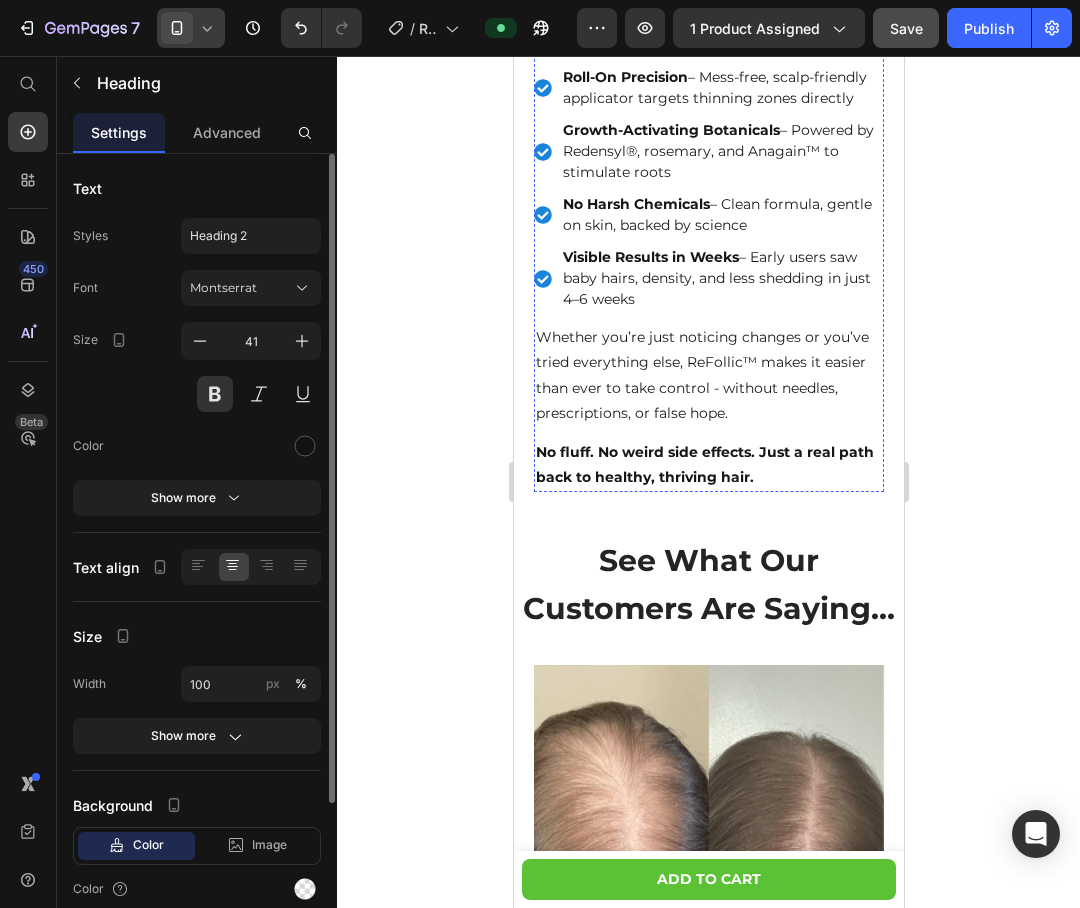 scroll, scrollTop: 3887, scrollLeft: 0, axis: vertical 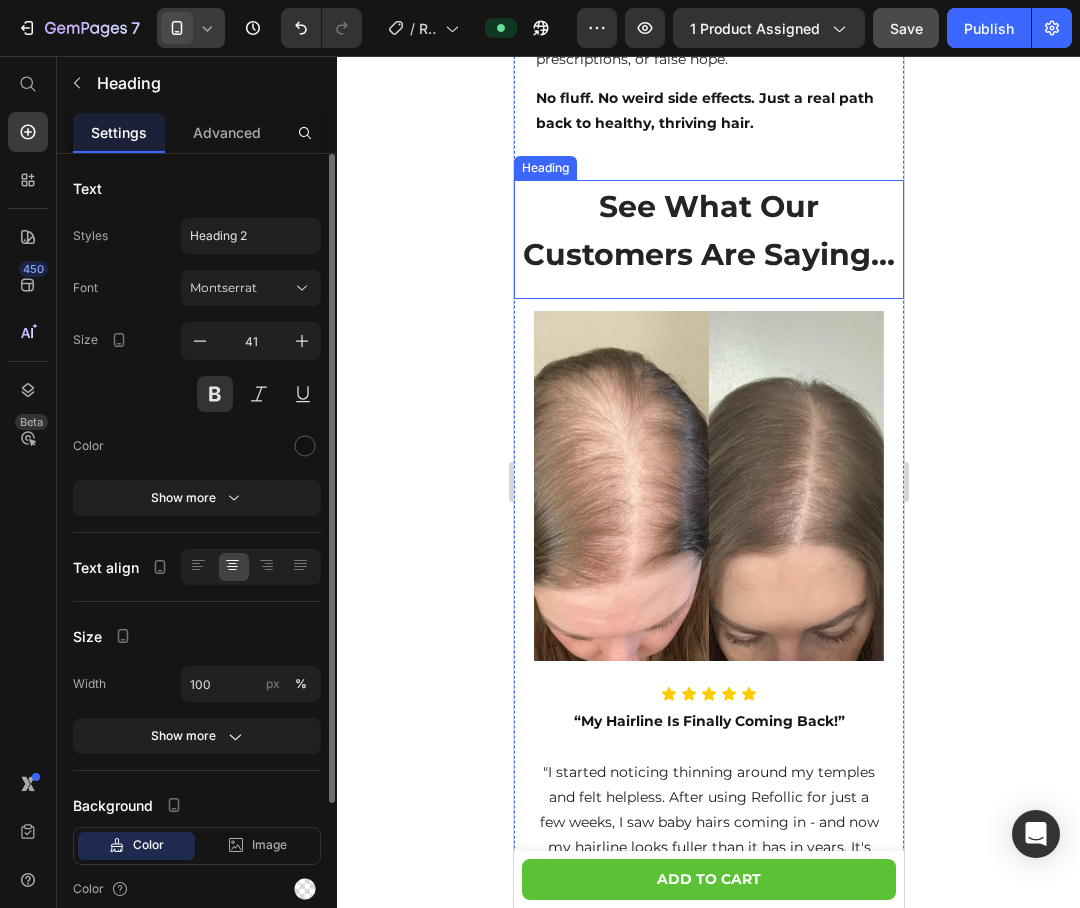 click on "See What Our Customers Are Saying..." at bounding box center (708, 230) 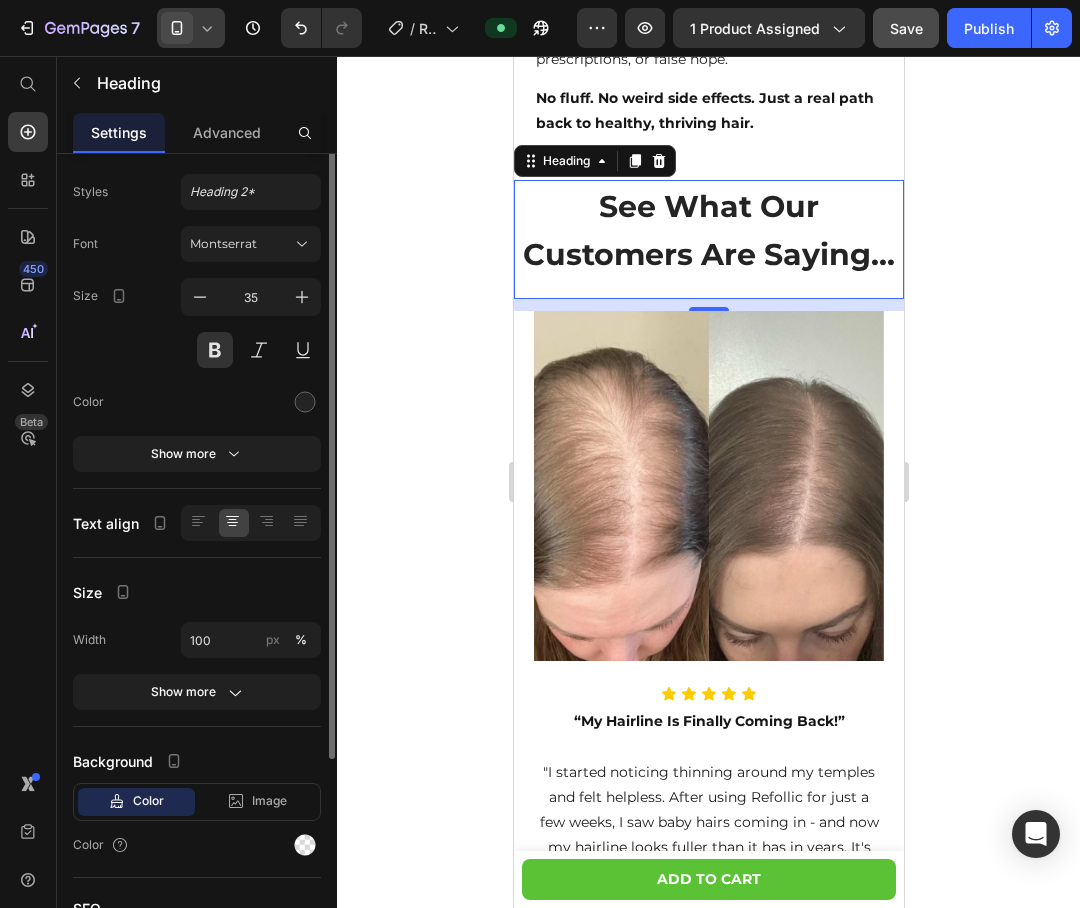 scroll, scrollTop: 0, scrollLeft: 0, axis: both 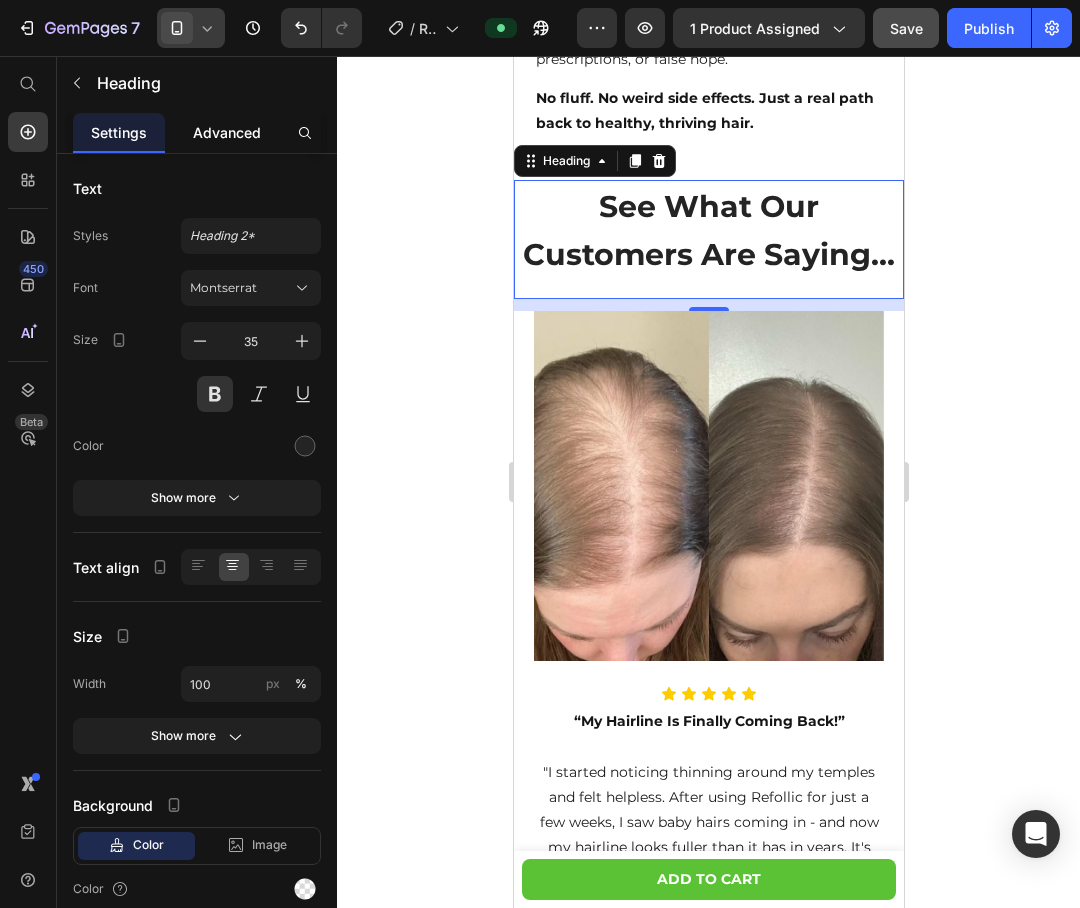 click on "Advanced" at bounding box center [227, 132] 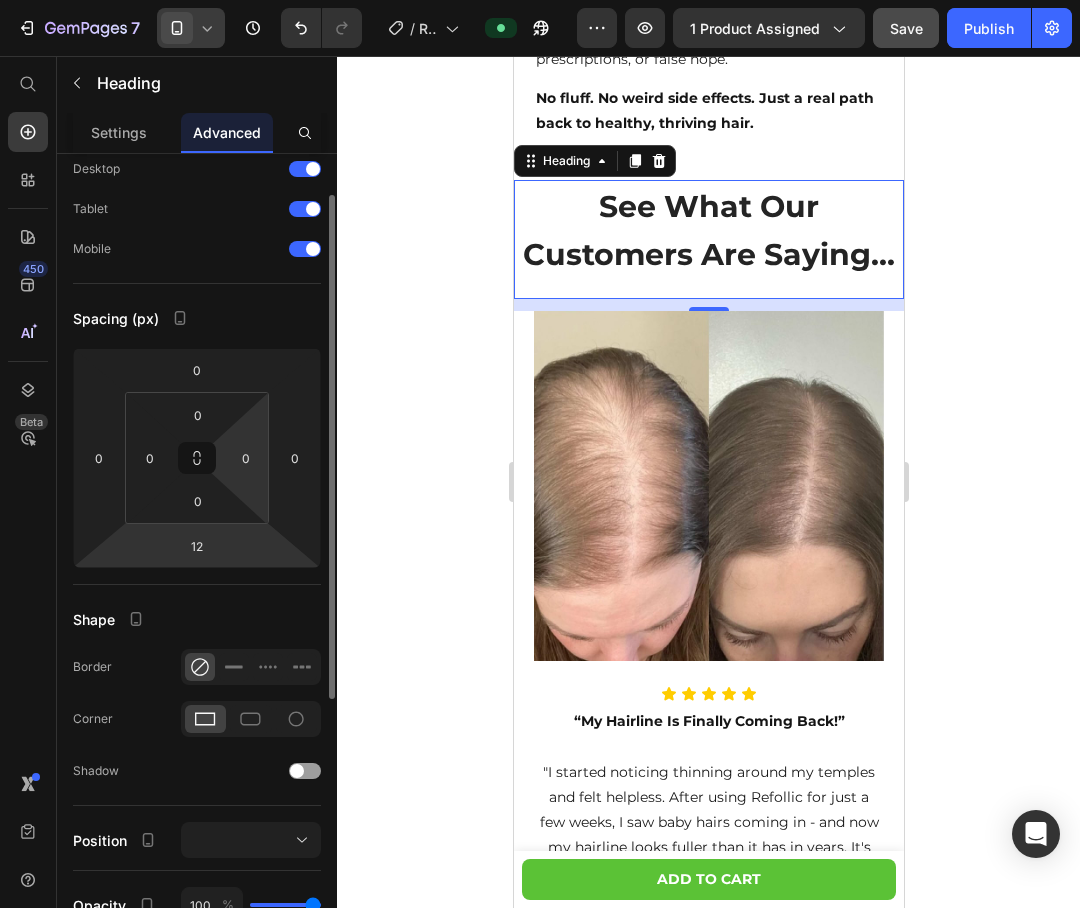 scroll, scrollTop: 0, scrollLeft: 0, axis: both 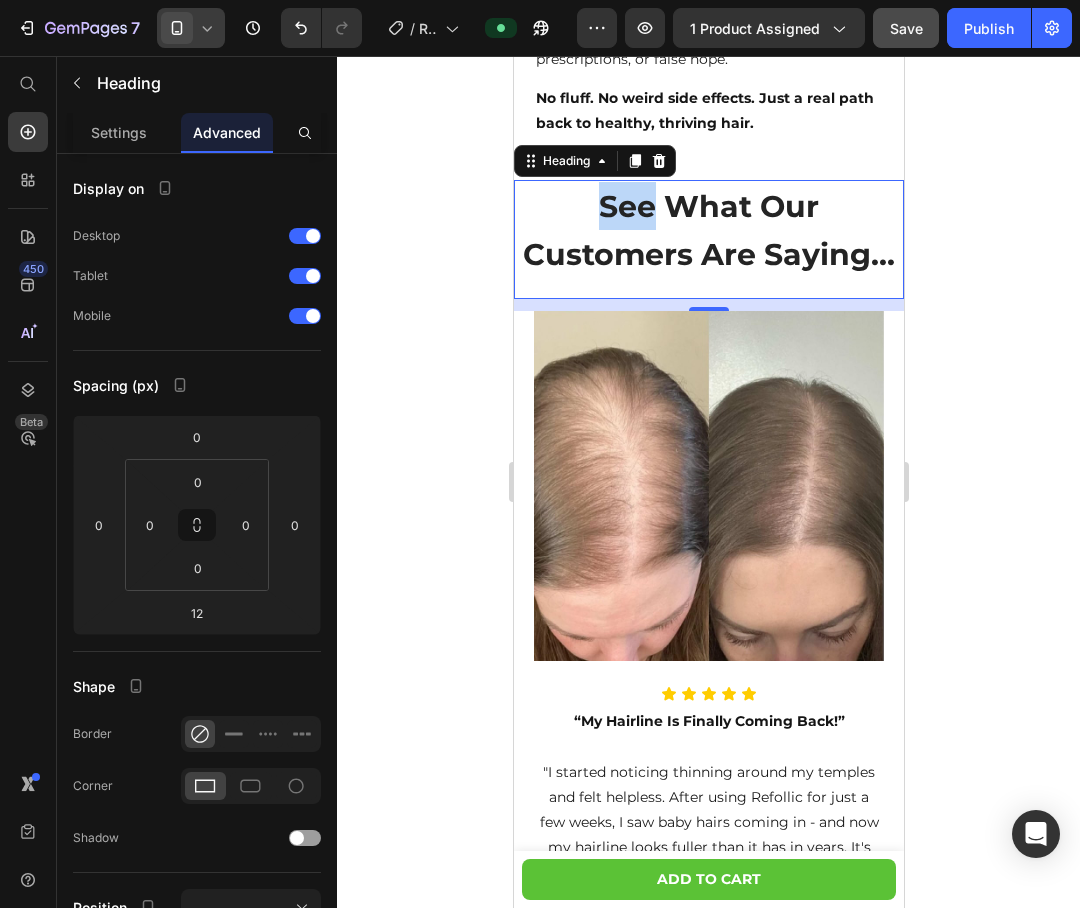 click on "See What Our Customers Are Saying..." at bounding box center [708, 230] 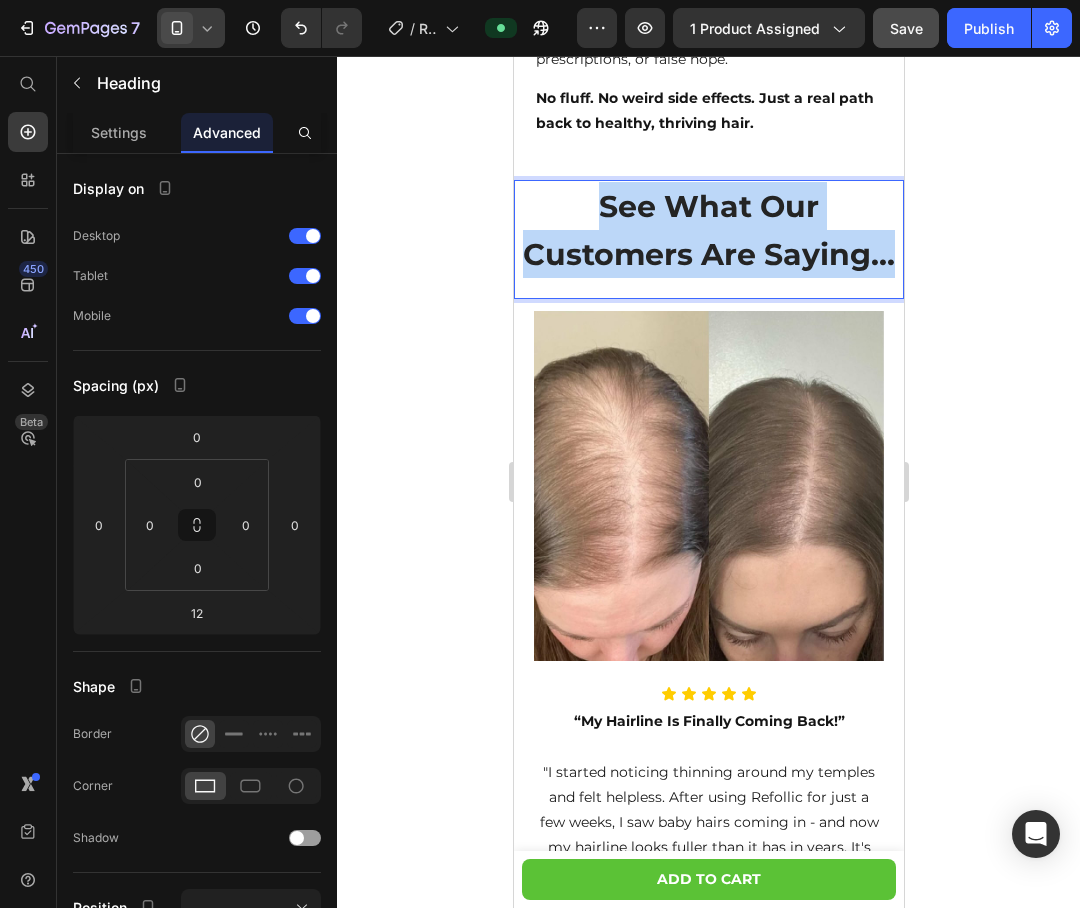 click on "See What Our Customers Are Saying..." at bounding box center (708, 230) 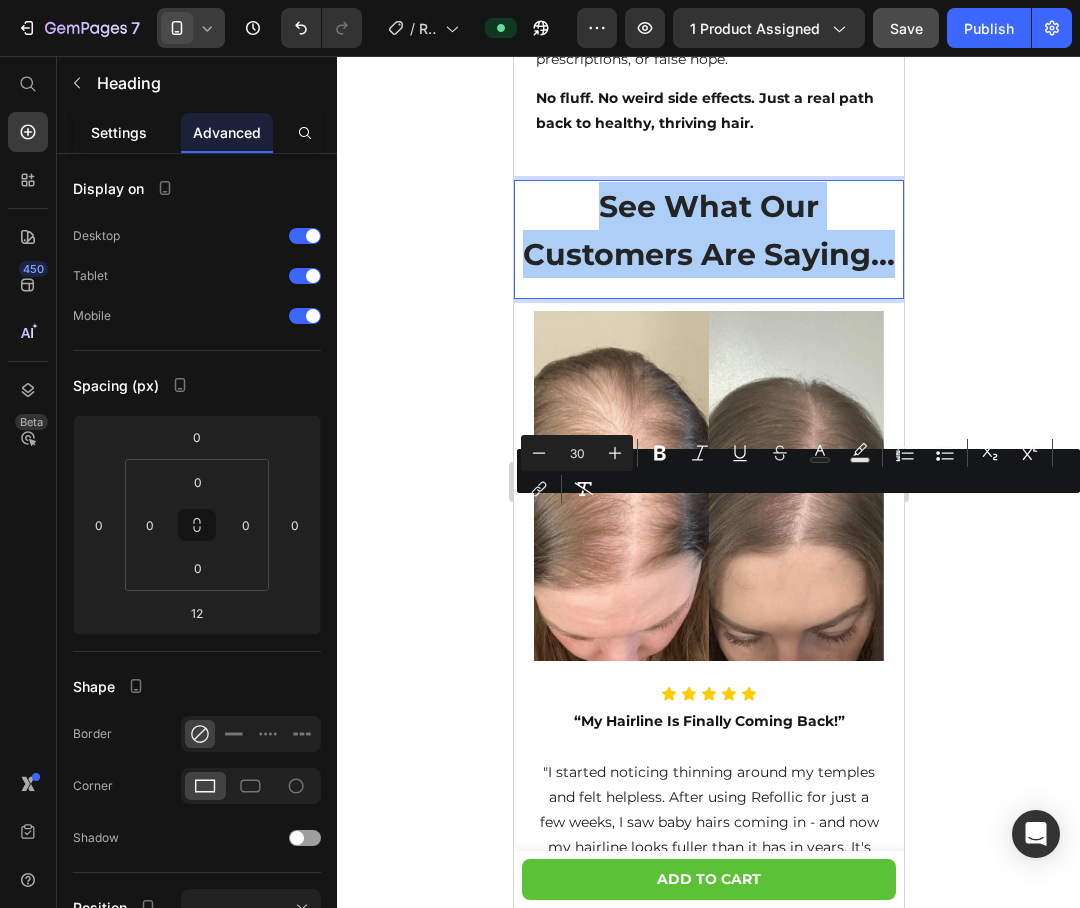 click on "Settings" at bounding box center [119, 132] 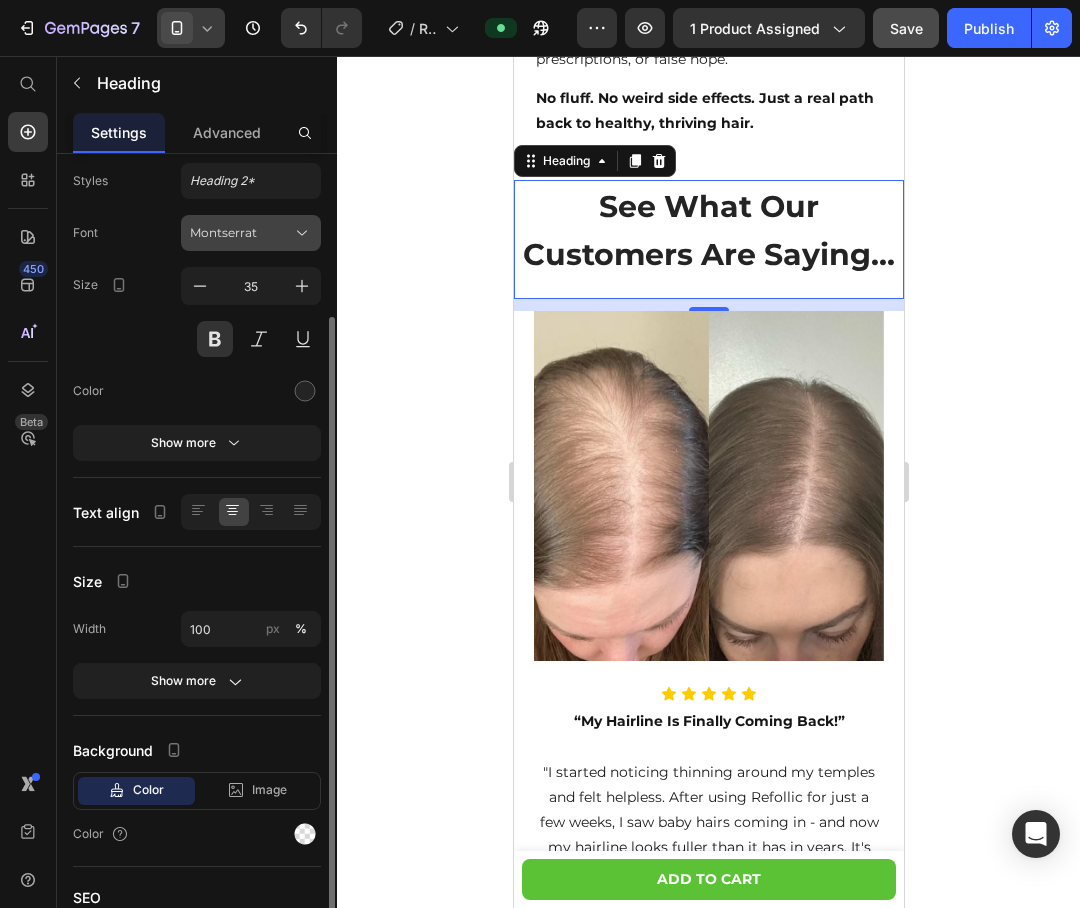 scroll, scrollTop: 121, scrollLeft: 0, axis: vertical 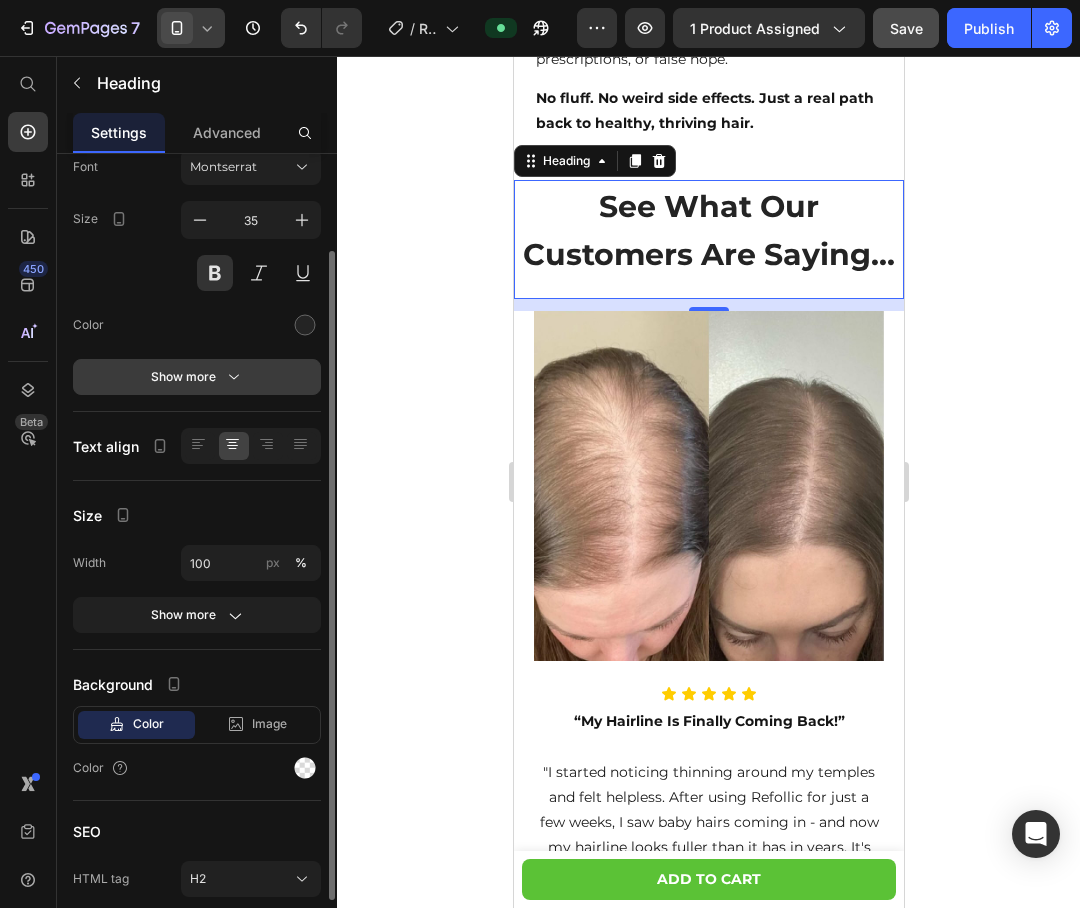 click on "Show more" at bounding box center [197, 377] 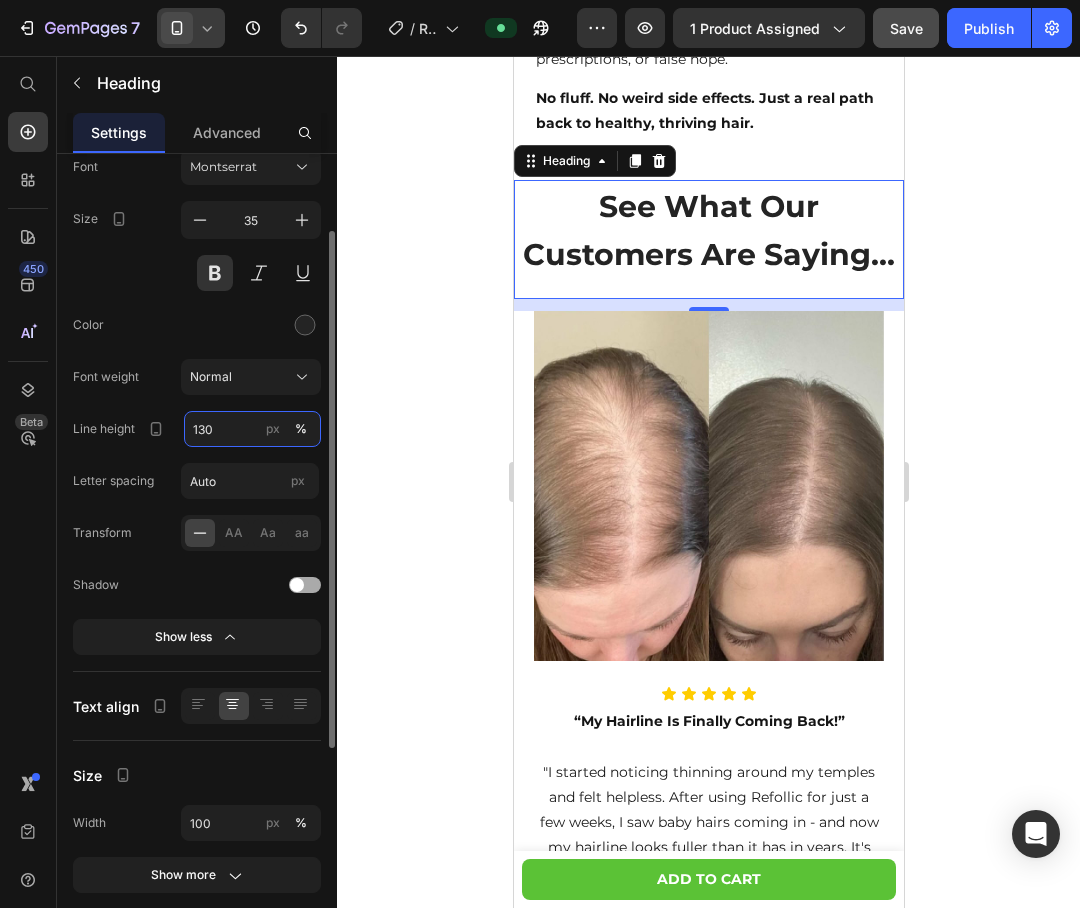 click on "130" at bounding box center (252, 429) 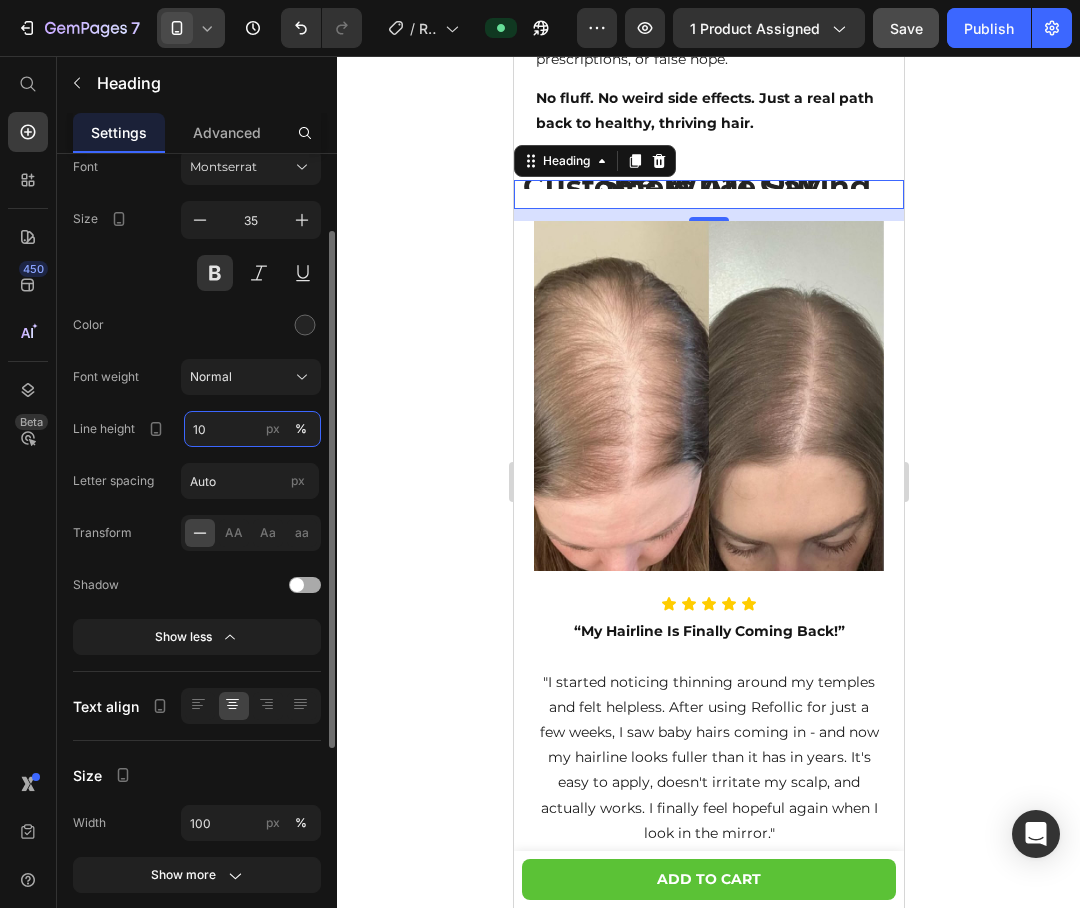 type on "100" 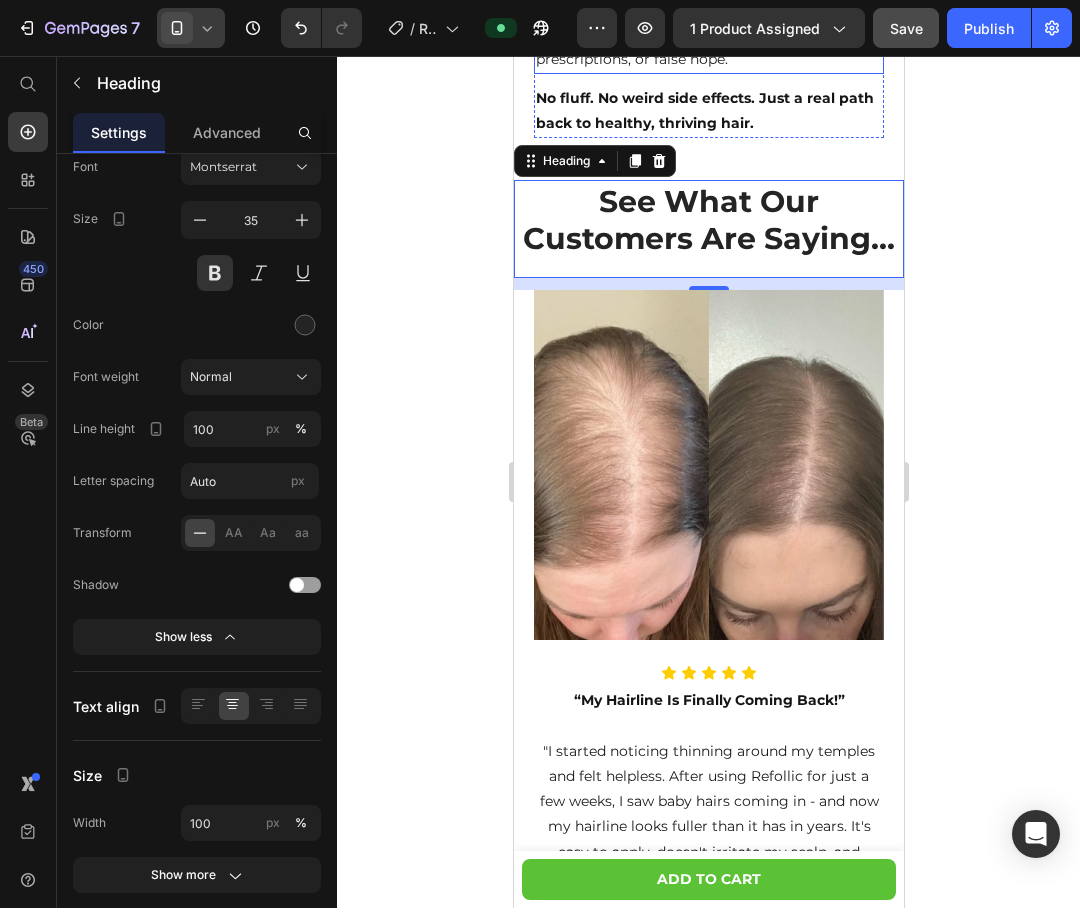 click on "Whether you’re just noticing changes or you’ve tried everything else, ReFollic™ makes it easier than ever to take control - without needles, prescriptions, or false hope." at bounding box center [708, 21] 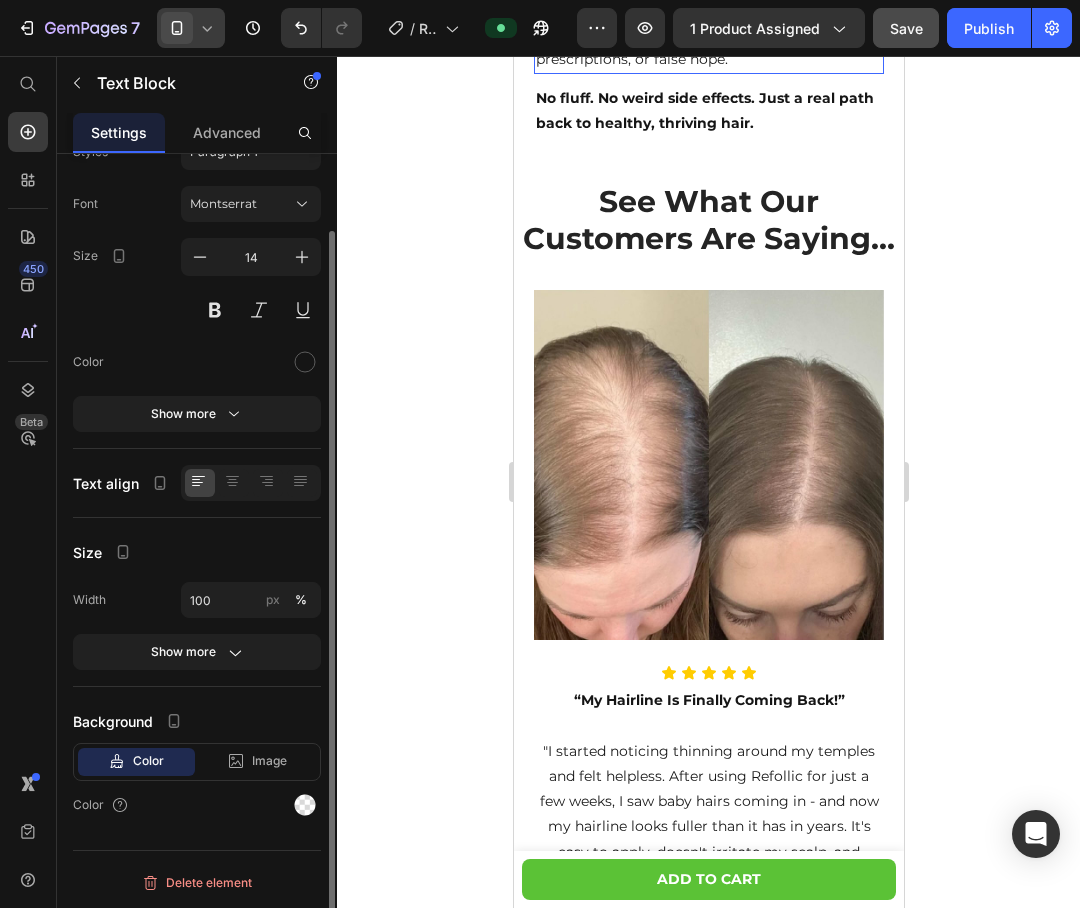 scroll, scrollTop: 0, scrollLeft: 0, axis: both 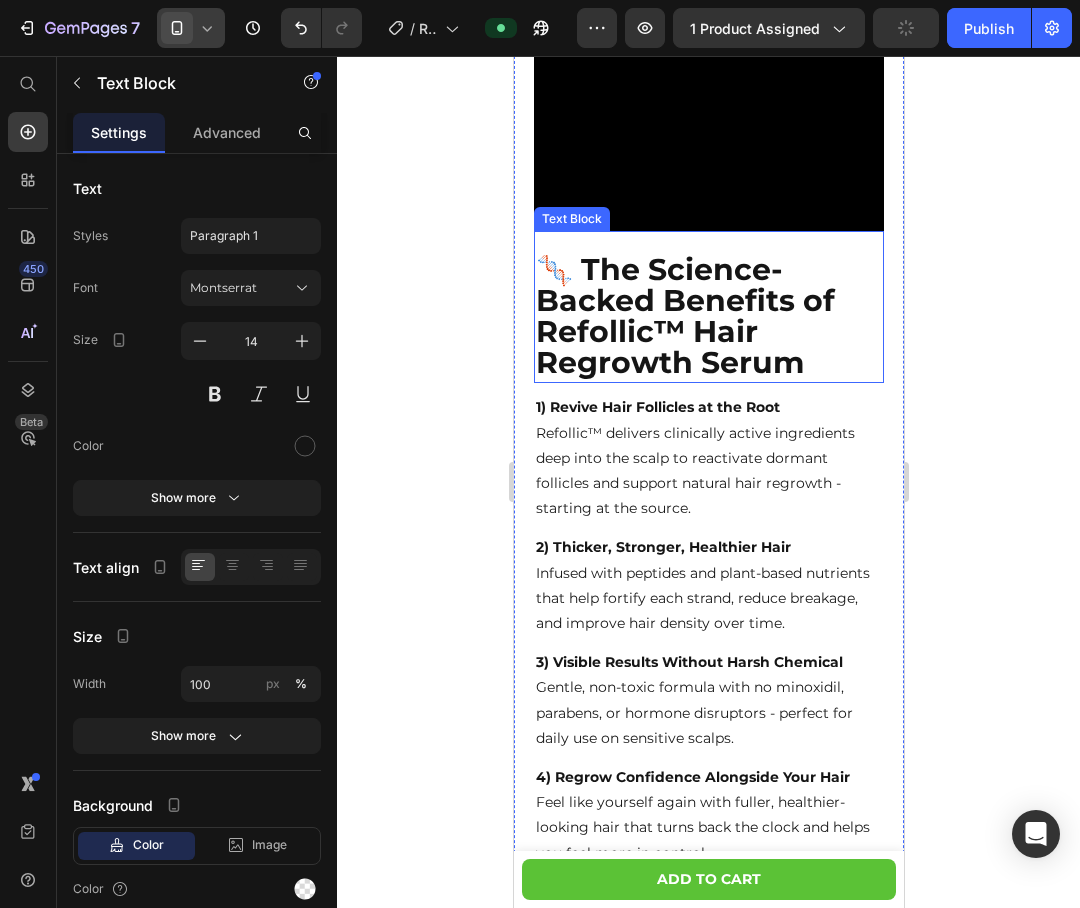click on "🧬 The Science-Backed Benefits of Refollic™ Hair Regrowth Serum" at bounding box center [684, 316] 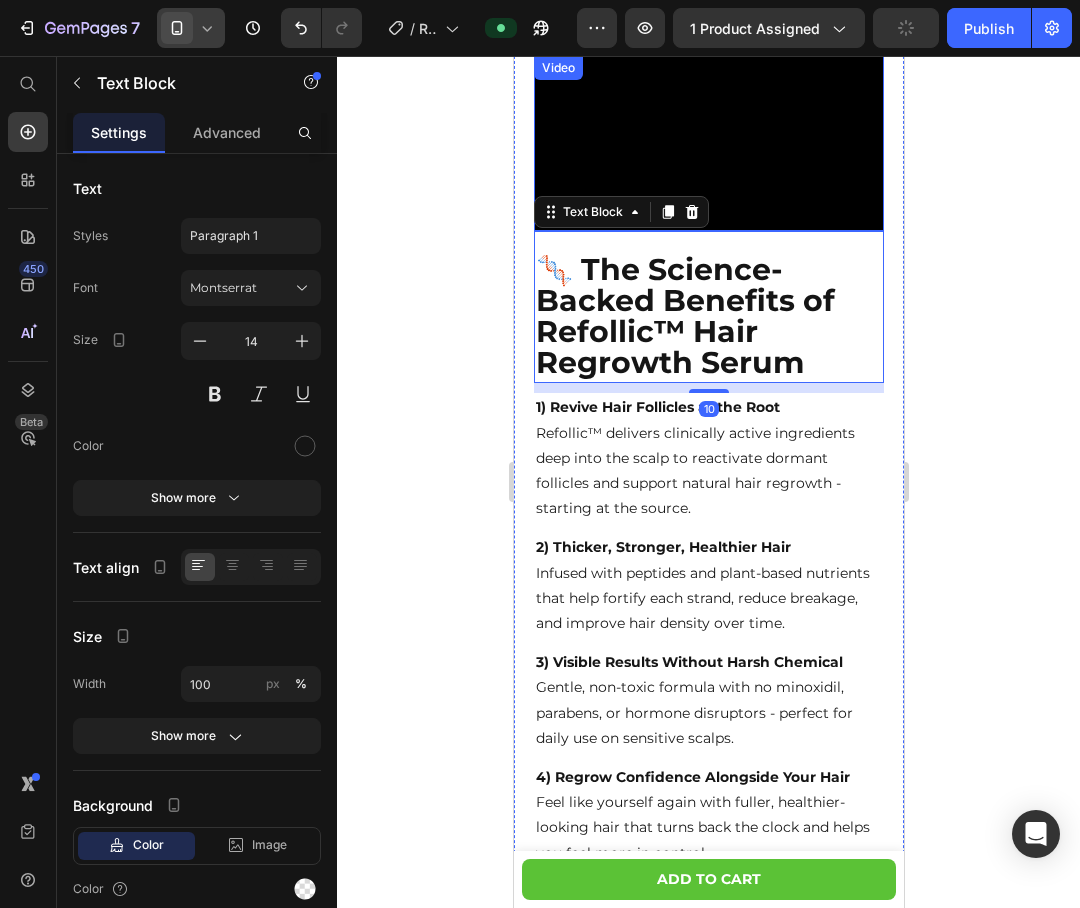 click at bounding box center (708, 143) 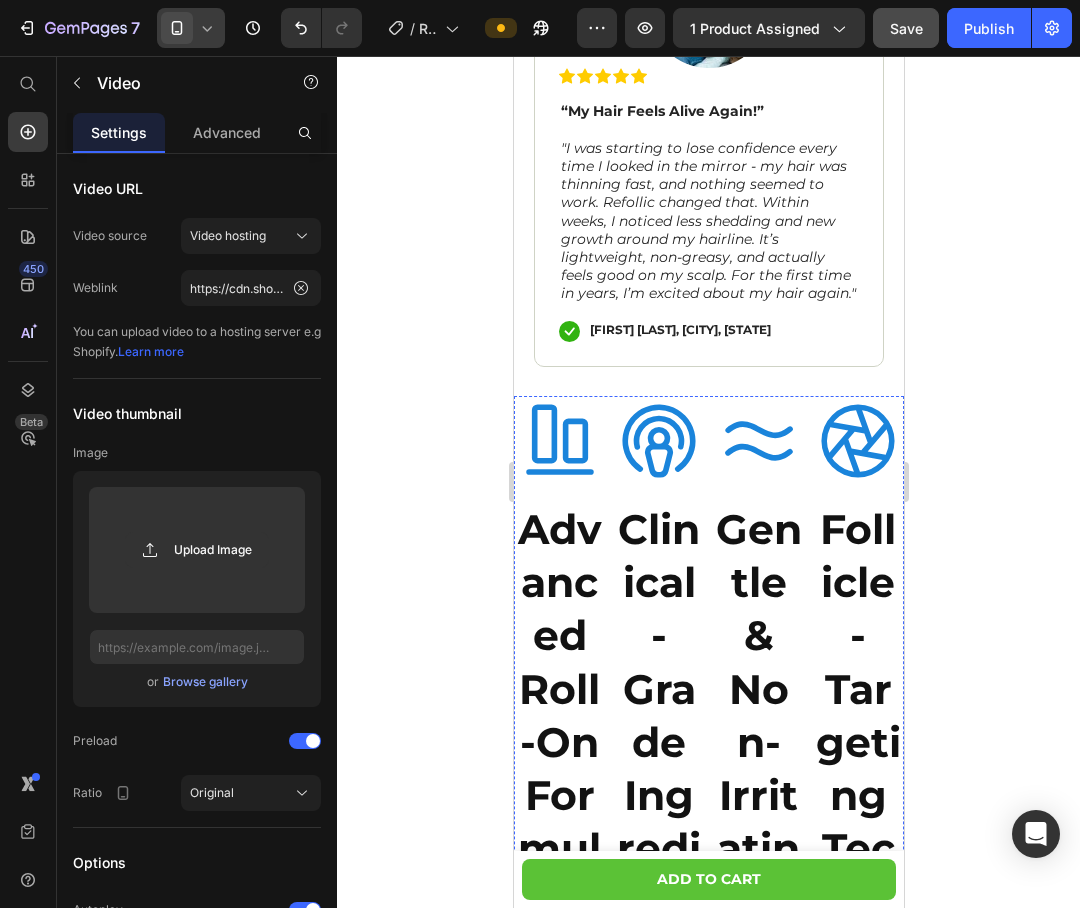 scroll, scrollTop: 1042, scrollLeft: 0, axis: vertical 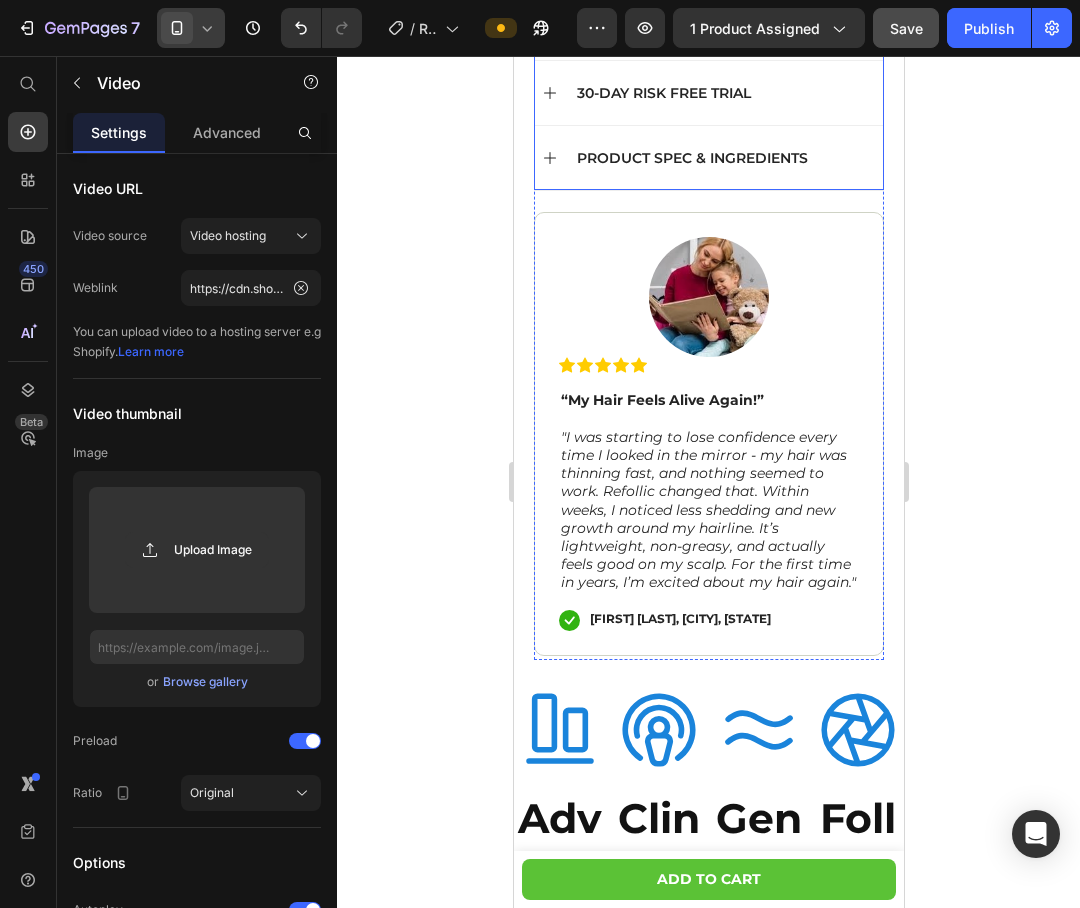 click 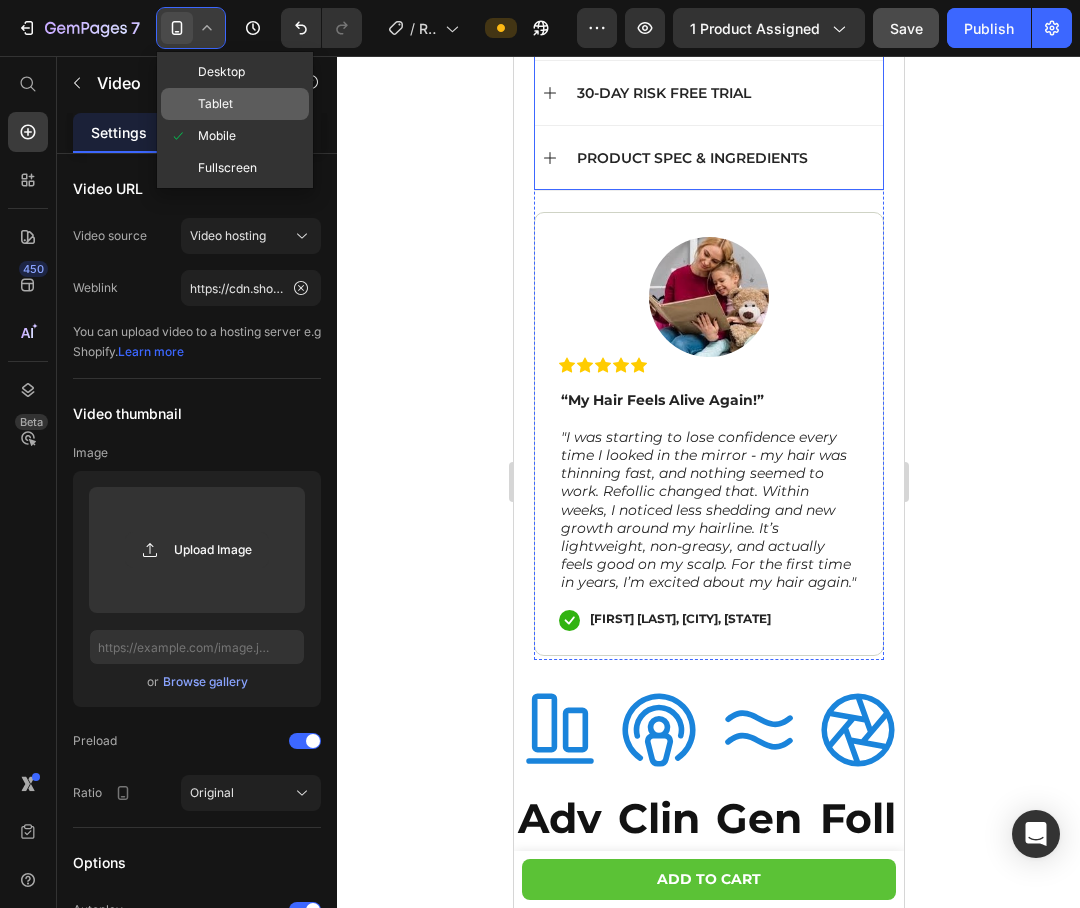 click on "Tablet" 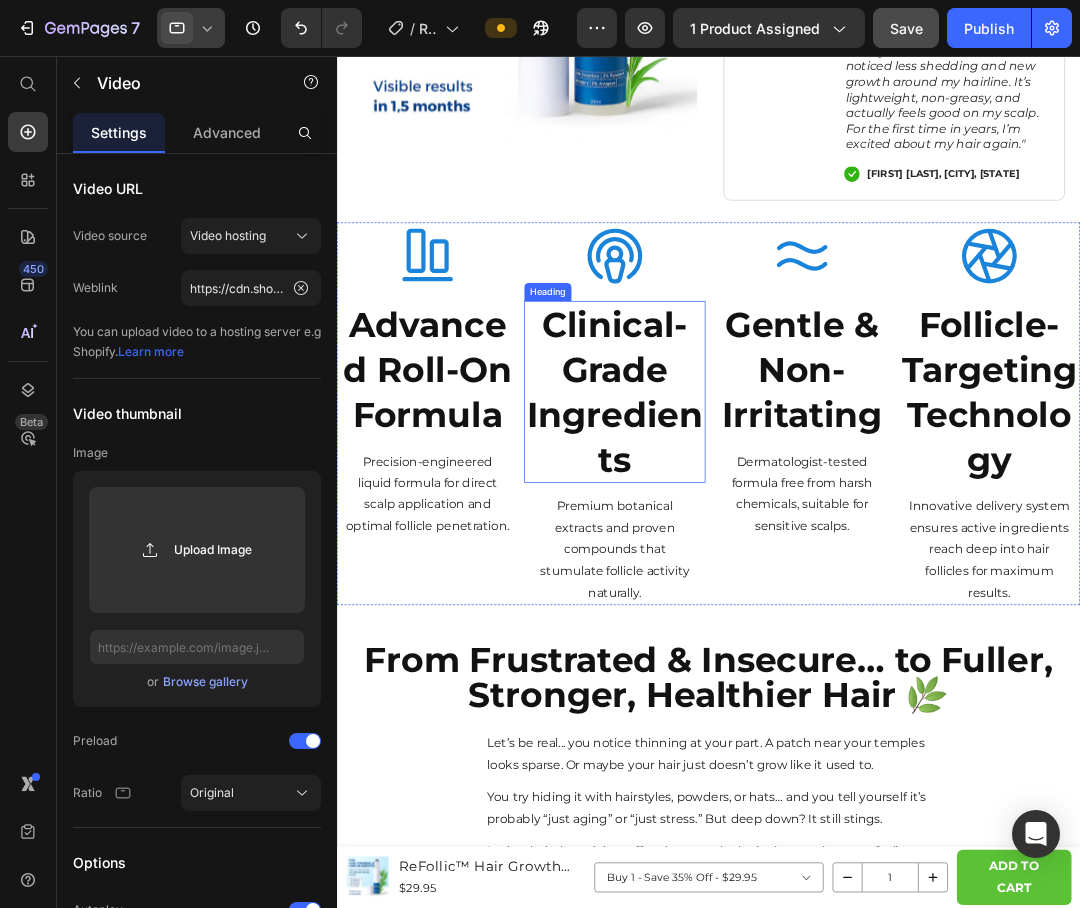 scroll, scrollTop: 1070, scrollLeft: 0, axis: vertical 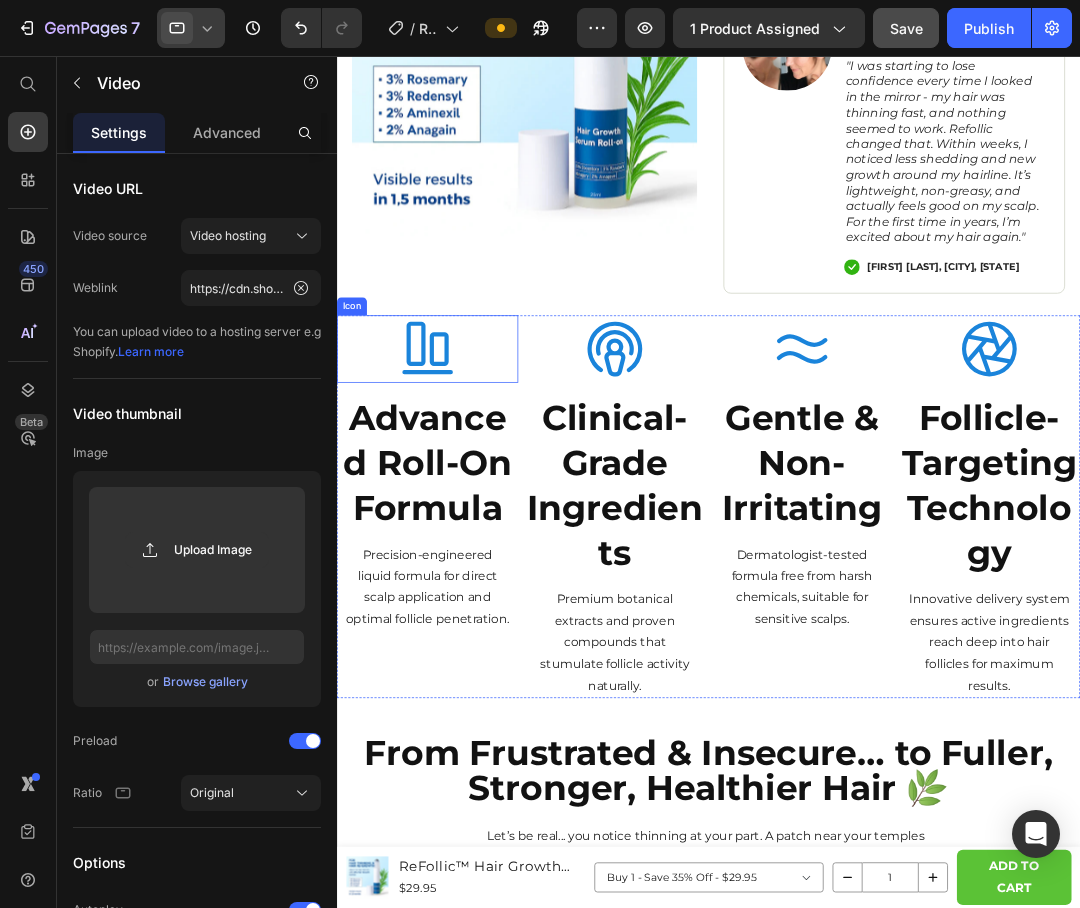 click on "Icon" at bounding box center [458, 448] 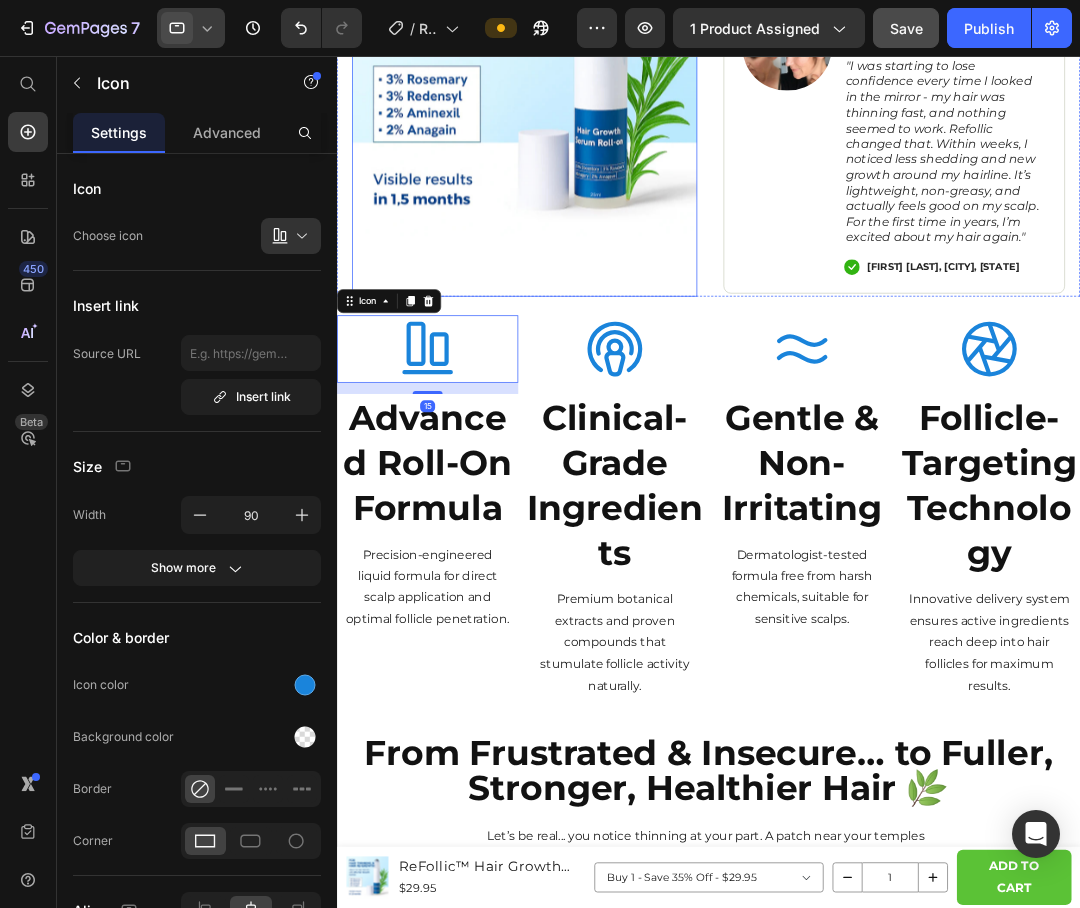 click on "Product Images" at bounding box center (587, 107) 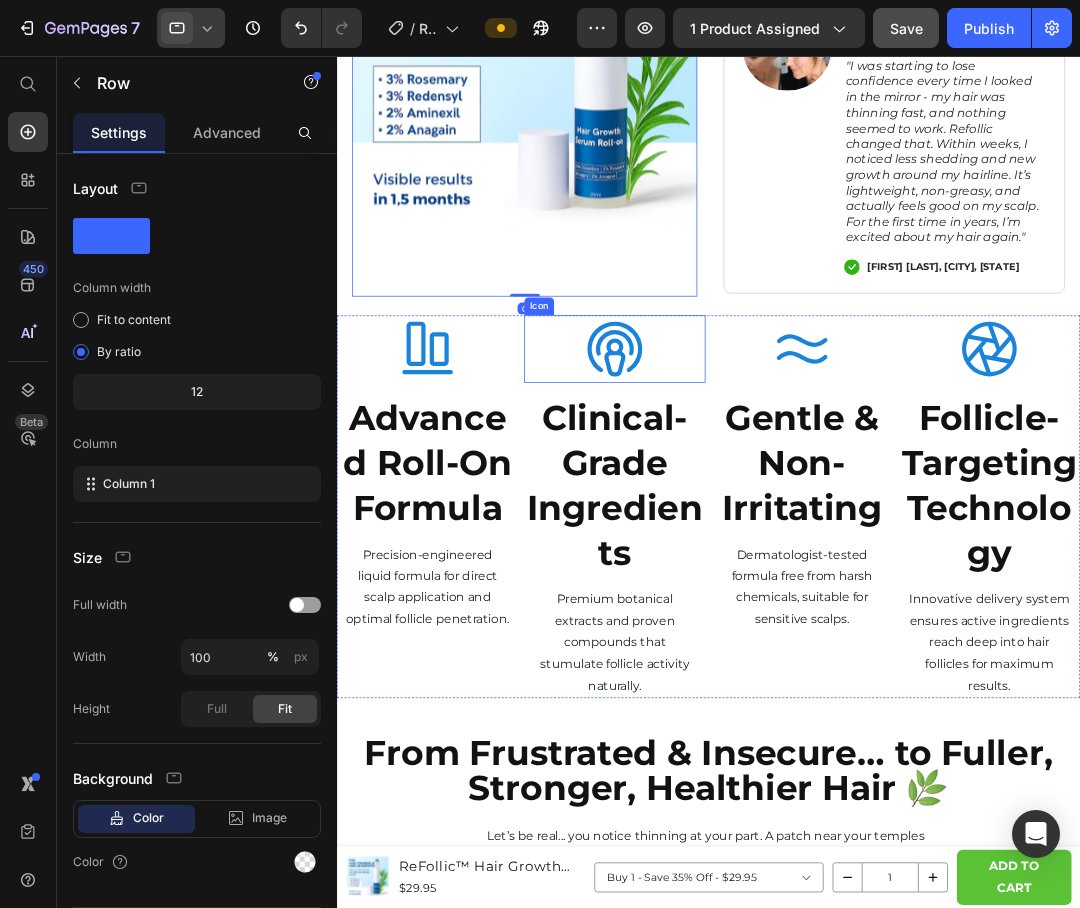 click on "Product Images ReFollic™ Hair Growth Roll-On Serum Product Title $29.95 Product Price Row Buy 1 - Save 35% Off - $29.95  Buy 3 - Save 40% Off - $49.95  Buy 5 - Save 50% Off! - $74.95  Product Variants & Swatches 1 Product Quantity ADD TO CART Product Cart Button Row Product Sticky
Product Images Row   0 Icon Icon Icon Icon Icon Icon List 4.73 / 5.00  (305 Verified Reviews) Text Block Row ReFollic™ Hair Growth Roll-On Serum Product Title $29.95 Product Price $39.95 Product Price SAVE 25% OFF Discount Tag Row Row No finasteride, no side effects Reduce hair fall by up to 85% in 6 weeks Clean, mess-free serum – apply in seconds Item List Kaching Bundles Kaching Bundles
ADD TO CART Add to Cart Image
HOW DOES IT WORK?
BACKED BY SCIENCE
30-DAY RISK FREE TRIAL
PRODUCT SPEC & INGREDIENTS Accordion" at bounding box center [833, 3171] 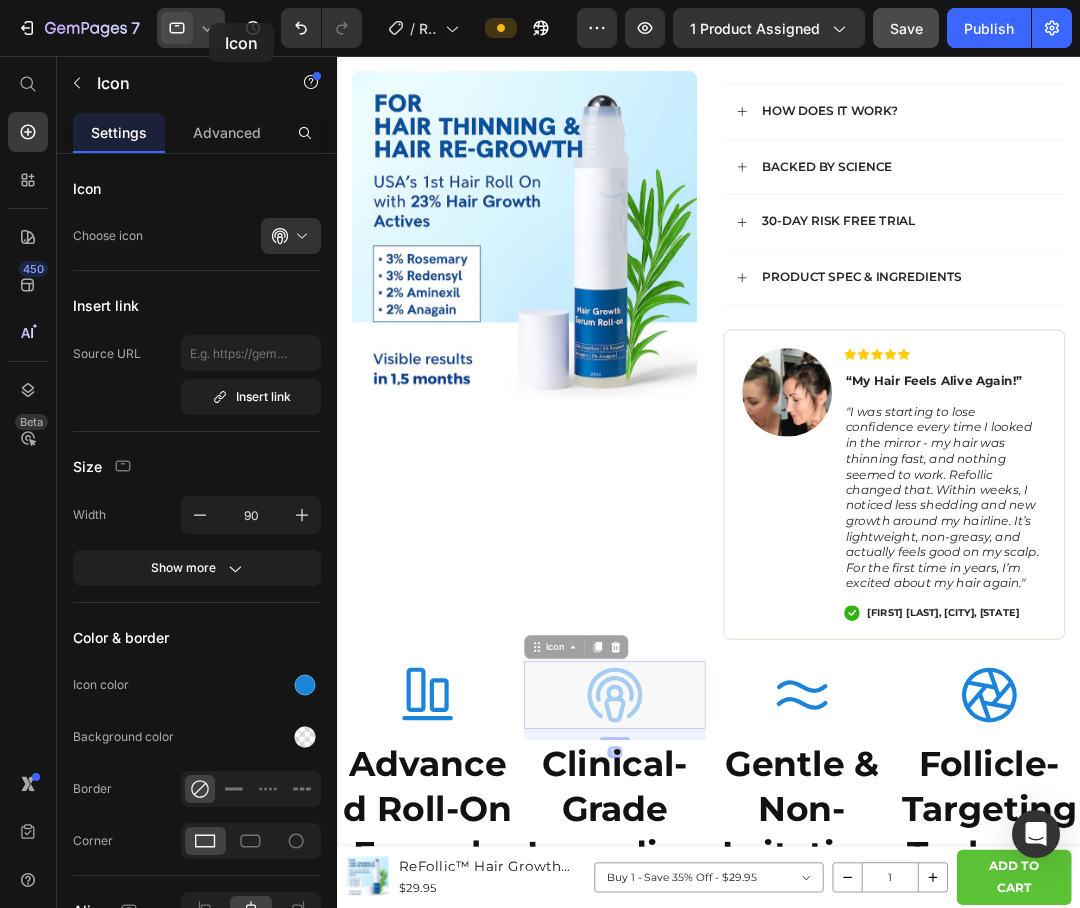 click 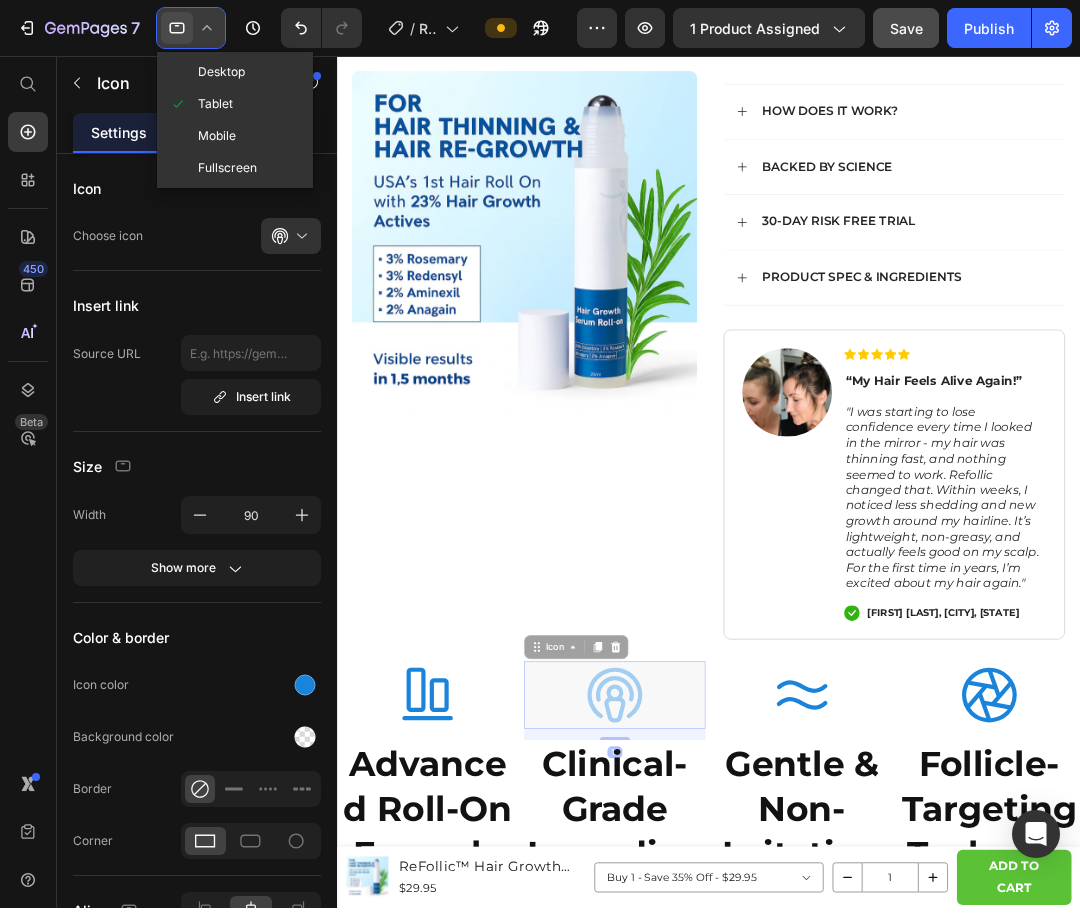 scroll, scrollTop: 549, scrollLeft: 0, axis: vertical 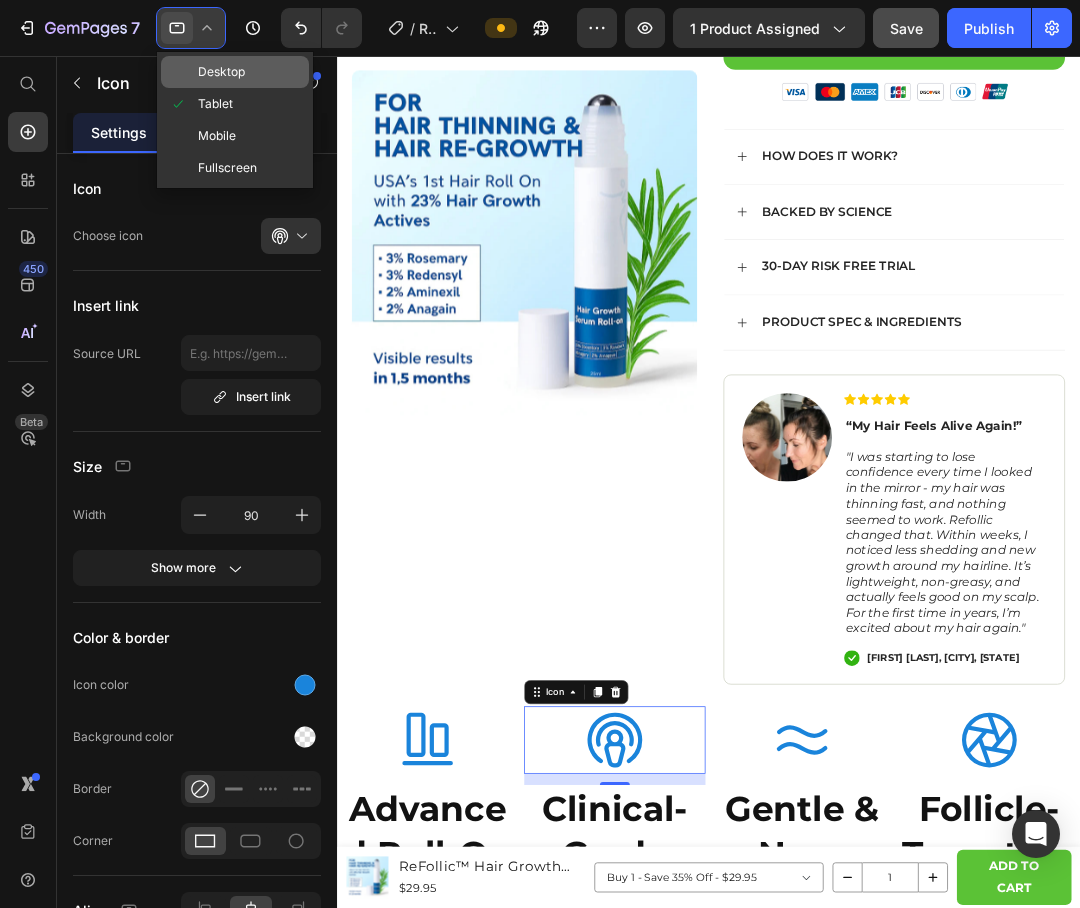 click on "Desktop" 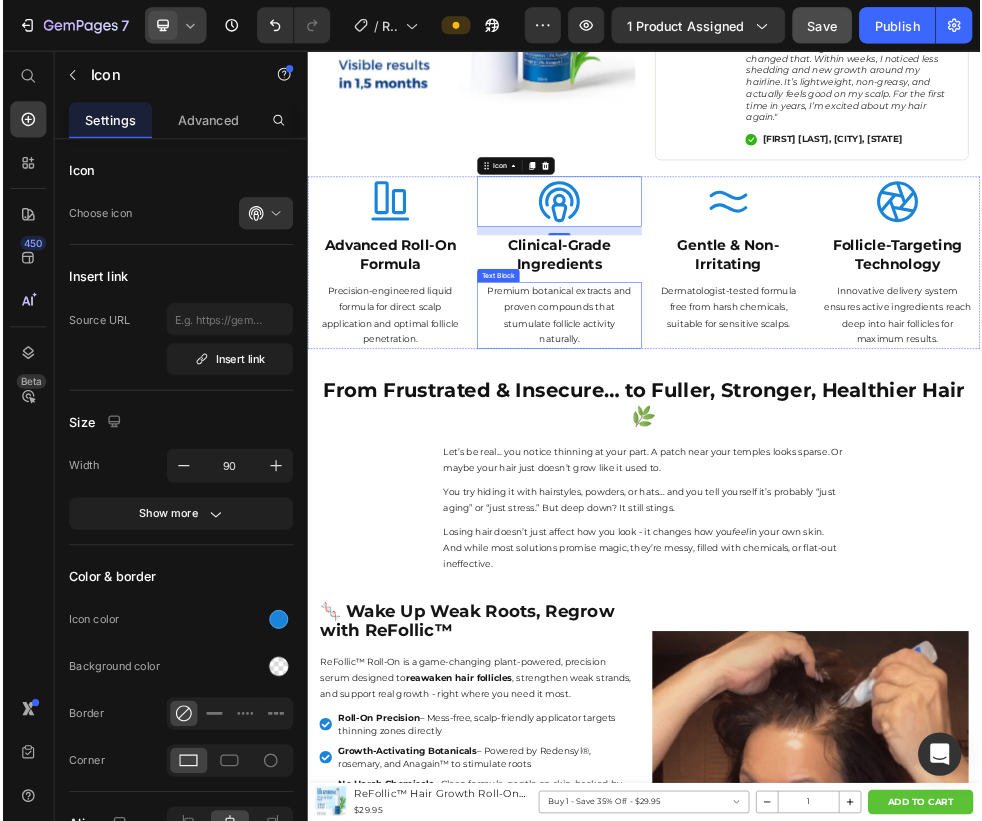 scroll, scrollTop: 1001, scrollLeft: 0, axis: vertical 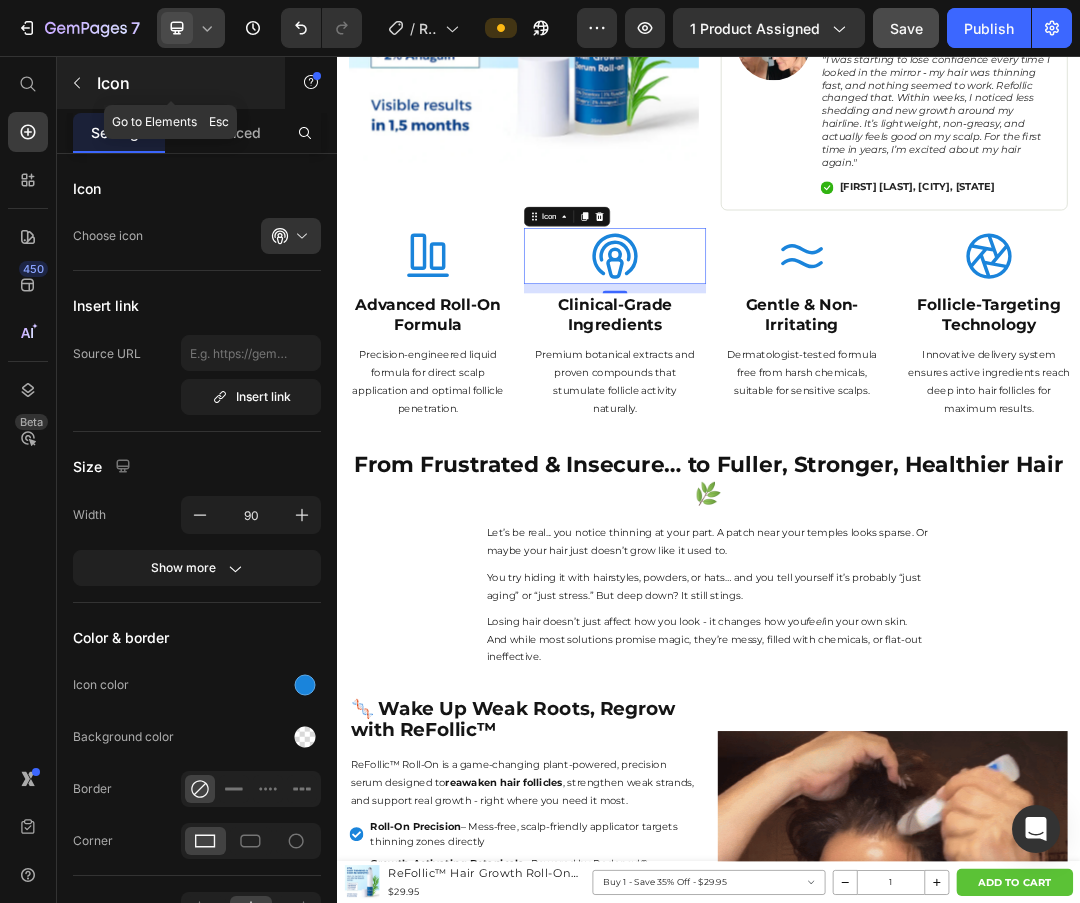 click 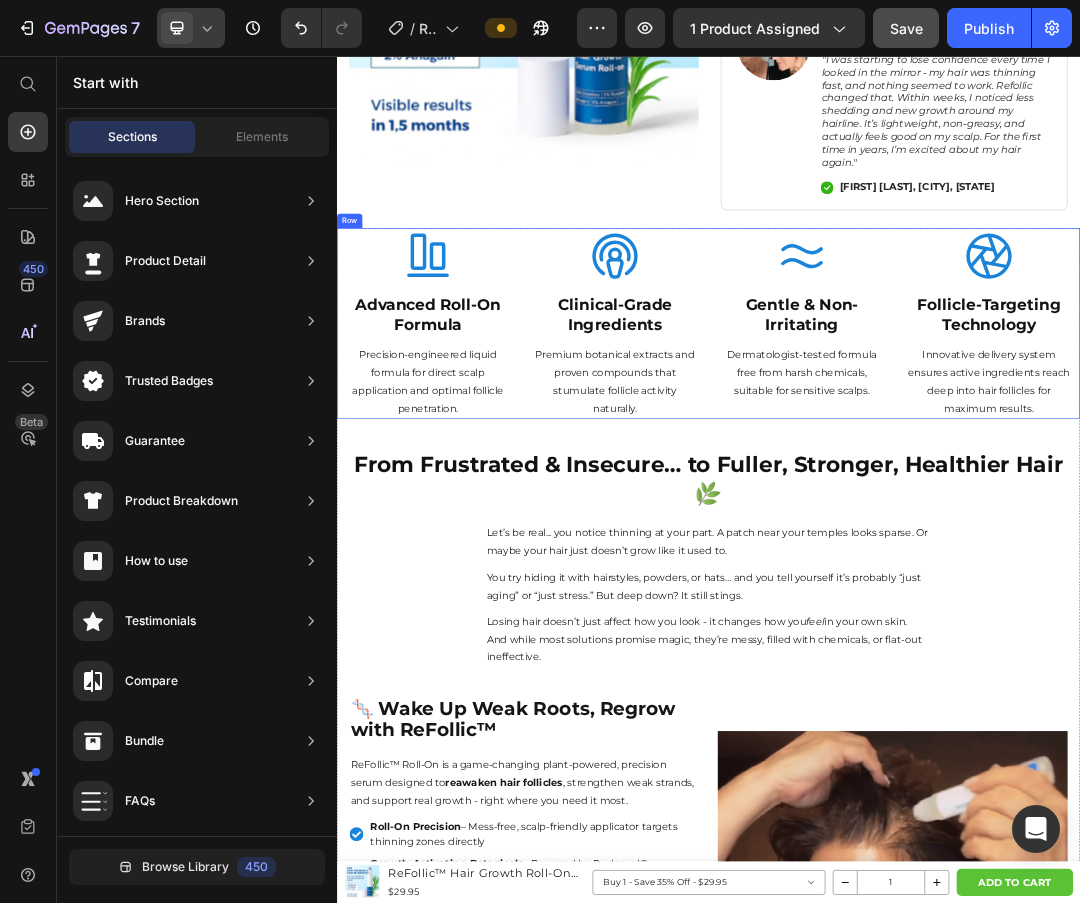 click on "Icon Gentle & Non-Irritating Heading Dermatologist-tested formula free from harsh chemicals, suitable for sensitive scalps. Text Block" at bounding box center (1088, 487) 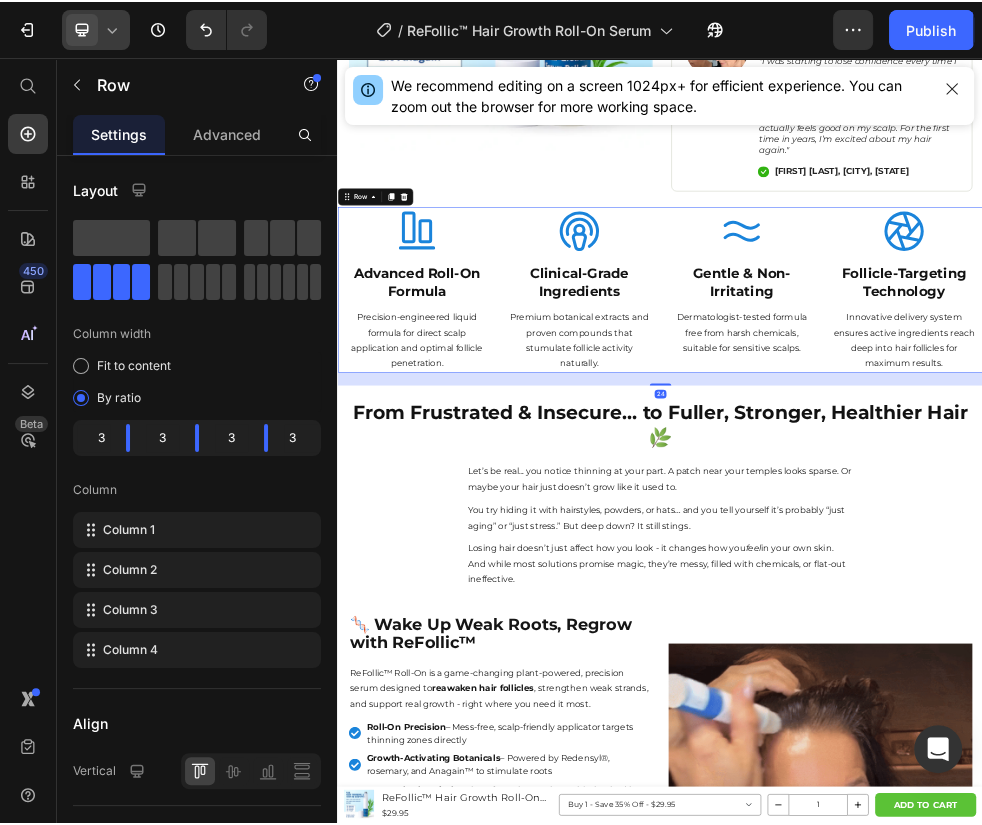 scroll, scrollTop: 1000, scrollLeft: 0, axis: vertical 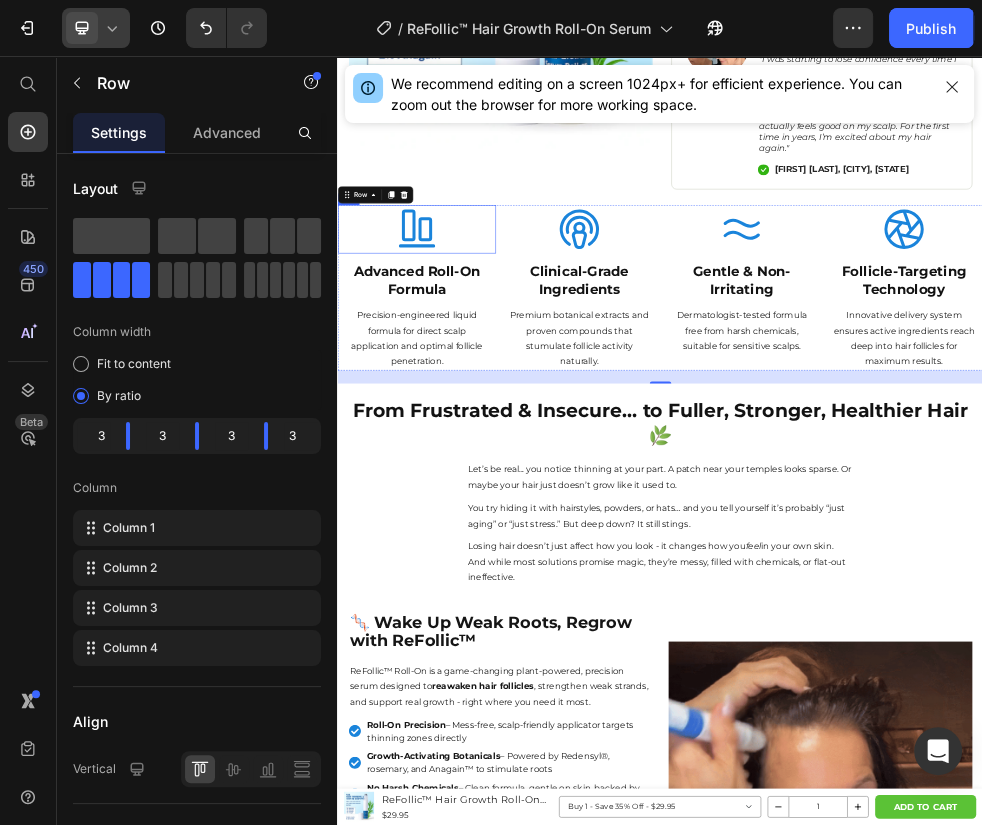 click on "Icon" at bounding box center [484, 379] 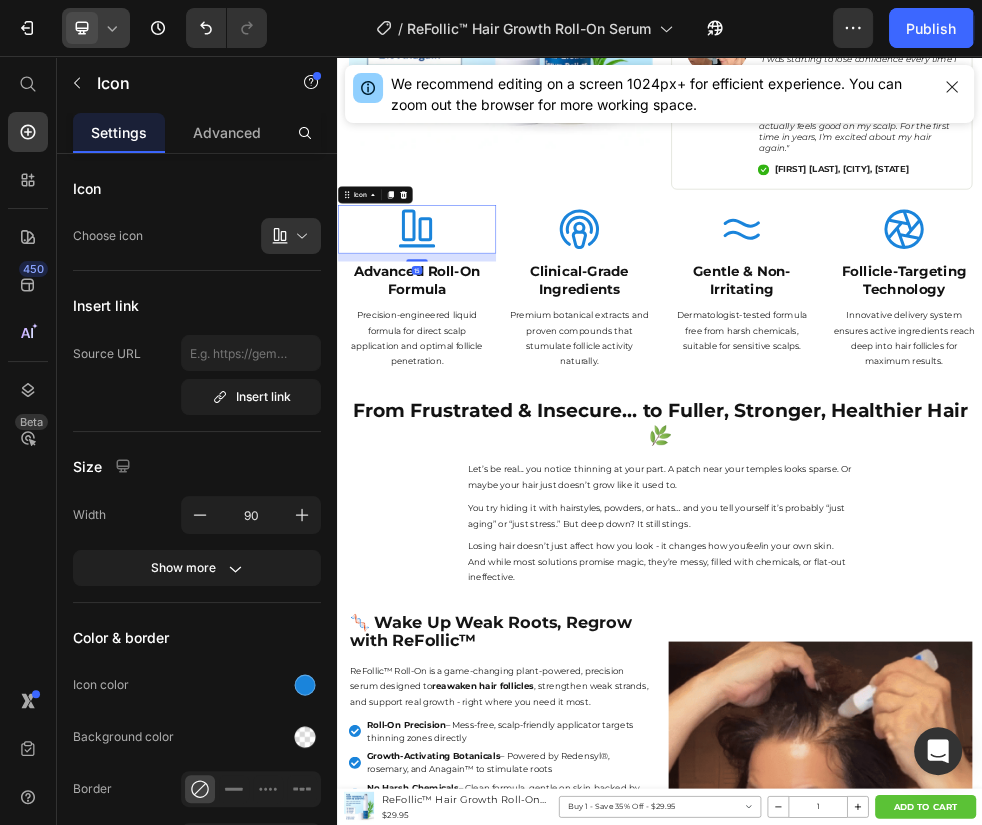 click at bounding box center (639, -54) 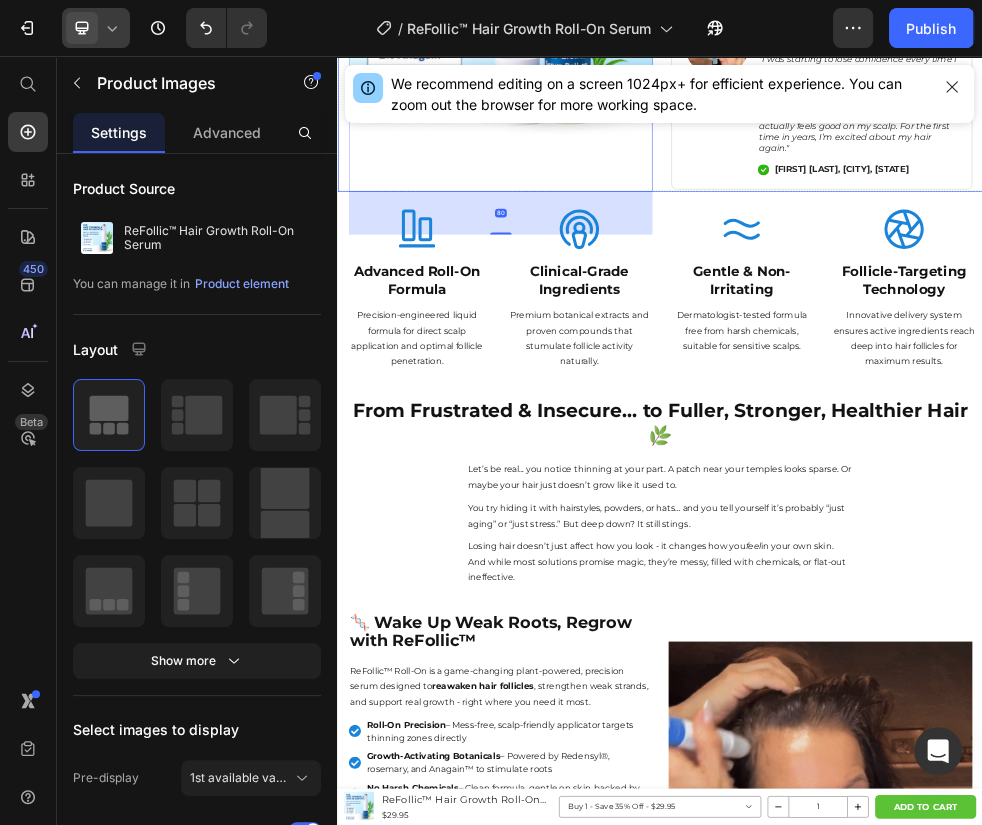 click on "Product Images   80 Row Icon Icon Icon Icon Icon Icon List 4.73 / 5.00  (305 Verified Reviews) Text Block Row ReFollic™ Hair Growth Roll-On Serum Product Title $29.95 Product Price $39.95 Product Price SAVE 25% OFF Discount Tag Row Row No finasteride, no side effects Reduce hair fall by up to 85% in 6 weeks Clean, mess-free serum – apply in seconds Item List Kaching Bundles Kaching Bundles
ADD TO CART Add to Cart Image
HOW DOES IT WORK?
BACKED BY SCIENCE
30-DAY RISK FREE TRIAL
PRODUCT SPEC & INGREDIENTS Accordion Image Icon Icon Icon Icon Icon Icon List “My Hair Feels Alive Again!”   Text Block
Icon Jessica M. – Austin, TX Text Block Row Row Row Product" at bounding box center (937, -297) 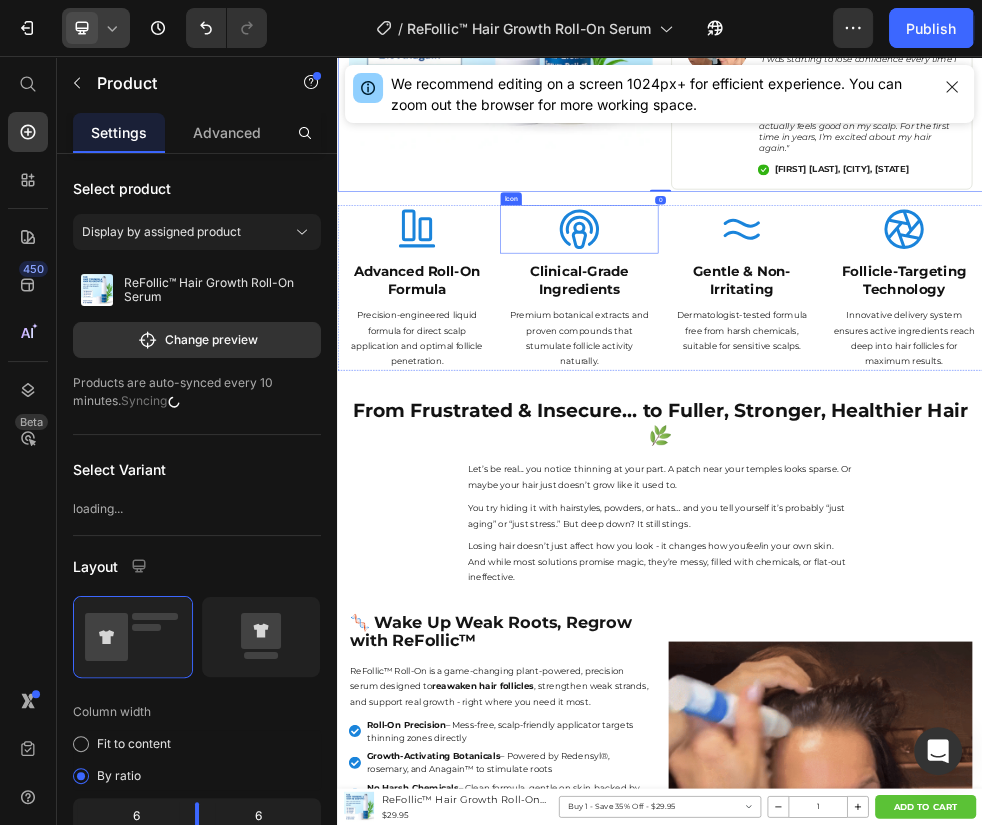 click on "Icon" at bounding box center (786, 379) 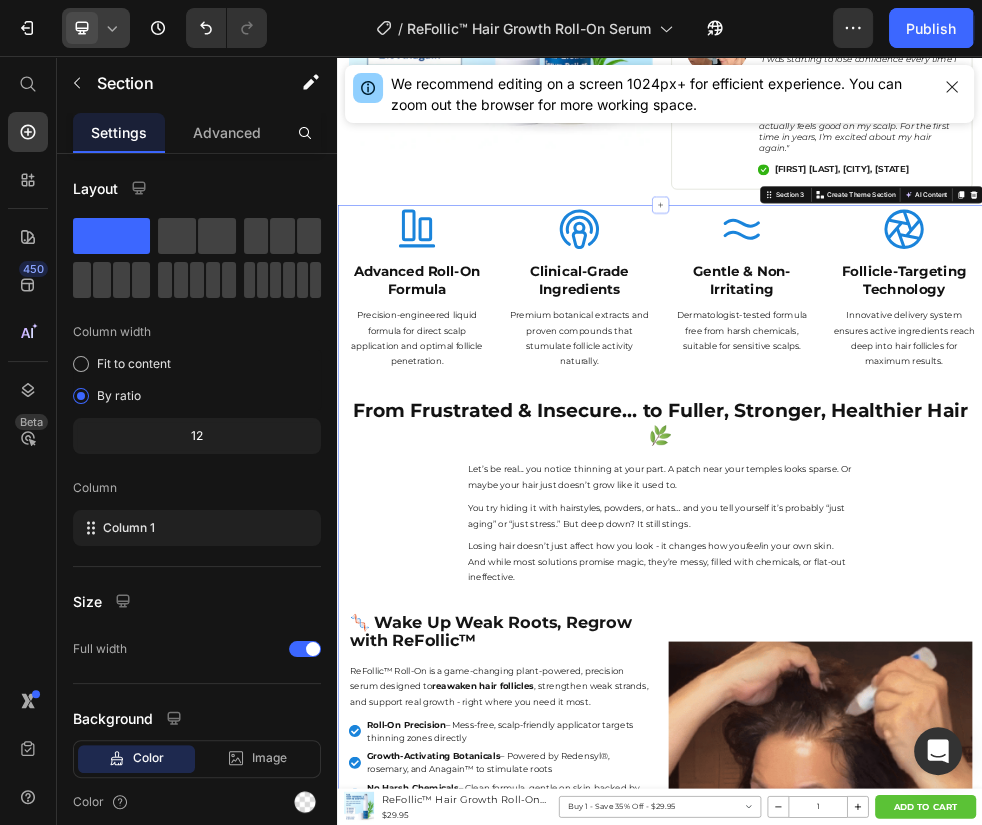 click on "Icon Advanced Roll-On Formula Heading Precision-engineered liquid formula for direct scalp application and optimal follicle penetration. Text Block
Icon Clinical-Grade Ingredients Heading Premium botanical extracts and proven compounds that stumulate follicle activity naturally. Text Block
Icon Gentle & Non-Irritating Heading Dermatologist-tested formula free from harsh chemicals, suitable for sensitive scalps. Text Block
Icon Follicle-Targeting Technology Heading Innovative delivery system ensures active ingredients reach deep into hair follicles for maximum results. Text Block Row From Frustrated & Insecure… to Fuller, Stronger, Healthier Hair 🌿 Heading Let’s be real... you notice thinning at your part. A patch near your temples looks sparse. Or maybe your hair just doesn’t grow like it used to. Text Block Text Block Losing hair doesn’t just affect how you look - it changes how you  feel  in your own skin. Text Block Text Block Row" at bounding box center [937, 2257] 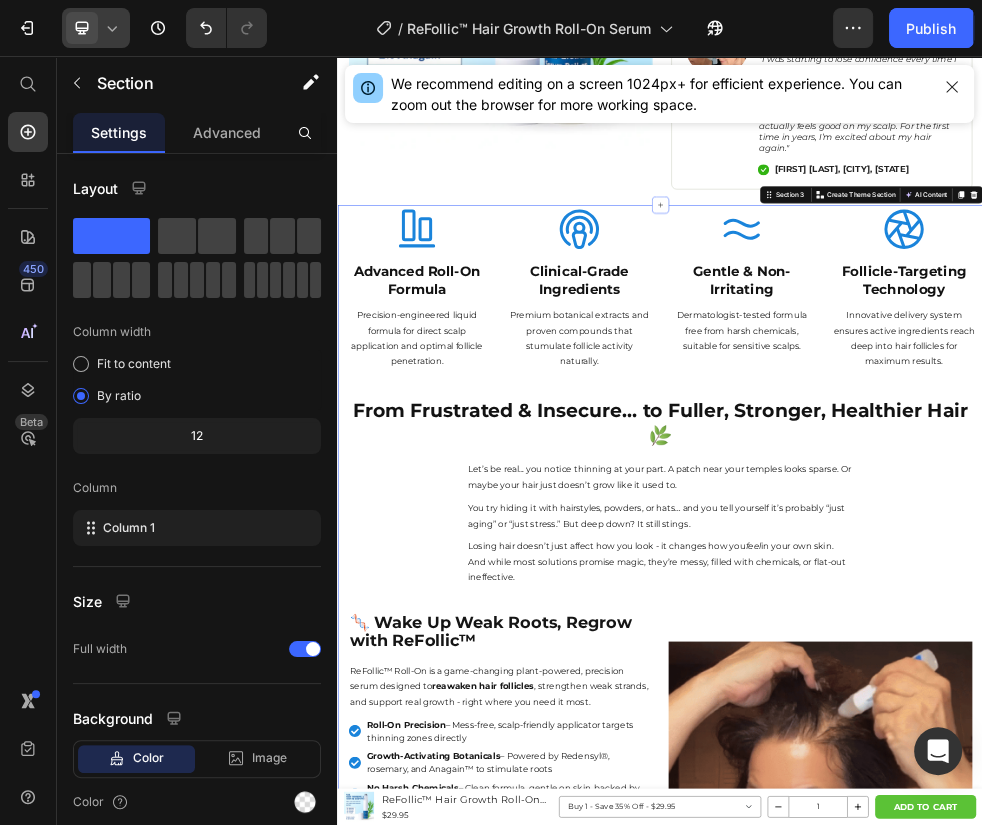 click on "Icon Advanced Roll-On Formula Heading Precision-engineered liquid formula for direct scalp application and optimal follicle penetration. Text Block
Icon Clinical-Grade Ingredients Heading Premium botanical extracts and proven compounds that stumulate follicle activity naturally. Text Block
Icon Gentle & Non-Irritating Heading Dermatologist-tested formula free from harsh chemicals, suitable for sensitive scalps. Text Block
Icon Follicle-Targeting Technology Heading Innovative delivery system ensures active ingredients reach deep into hair follicles for maximum results. Text Block Row From Frustrated & Insecure… to Fuller, Stronger, Healthier Hair 🌿 Heading Let’s be real... you notice thinning at your part. A patch near your temples looks sparse. Or maybe your hair just doesn’t grow like it used to. Text Block Text Block Losing hair doesn’t just affect how you look - it changes how you  feel  in your own skin. Text Block Text Block Row" at bounding box center [937, 2257] 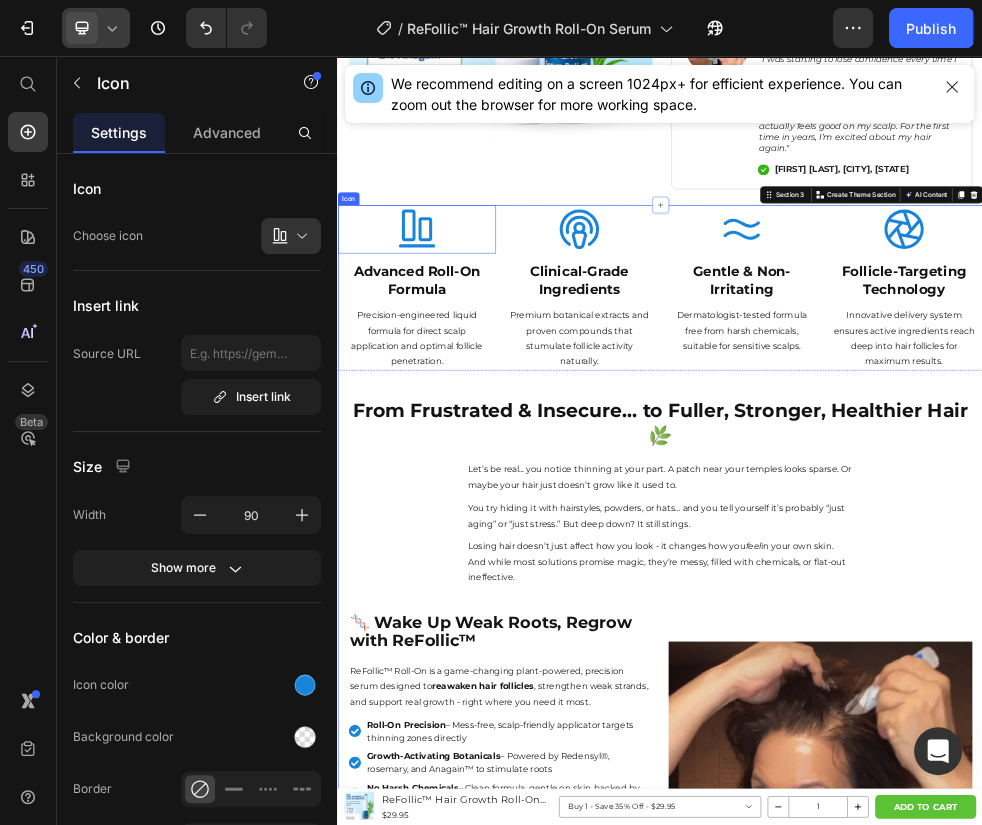 click on "Icon" at bounding box center [484, 379] 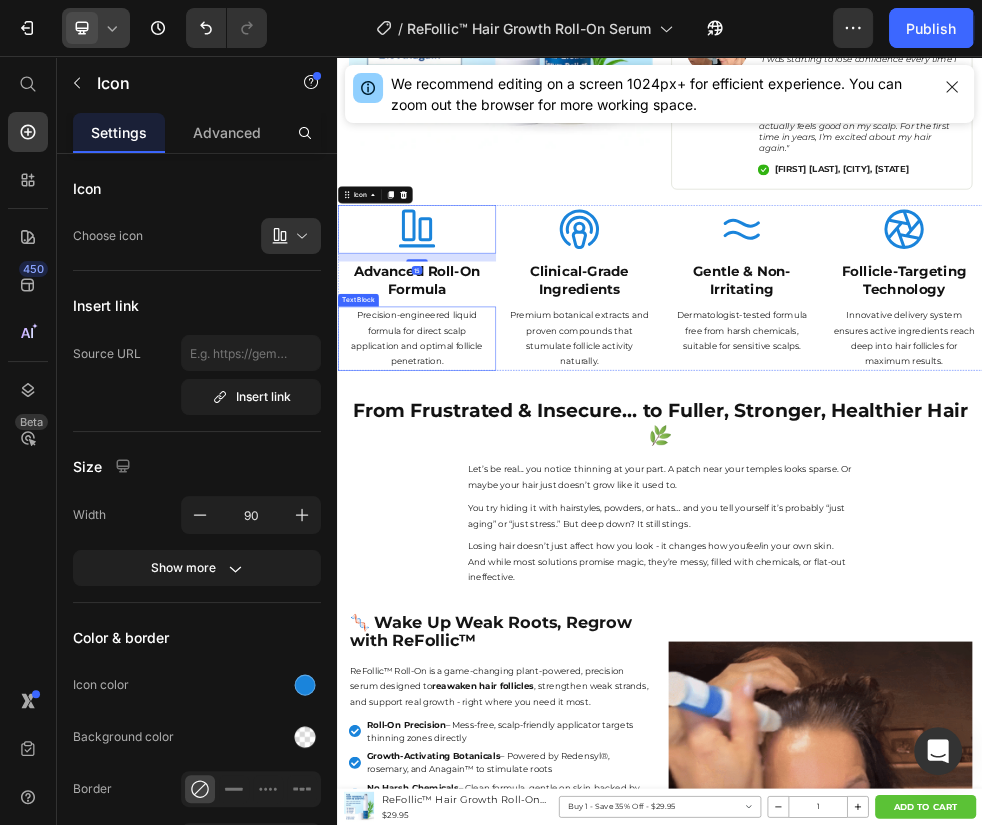 click on "Precision-engineered liquid formula for direct scalp application and optimal follicle penetration." at bounding box center (484, 582) 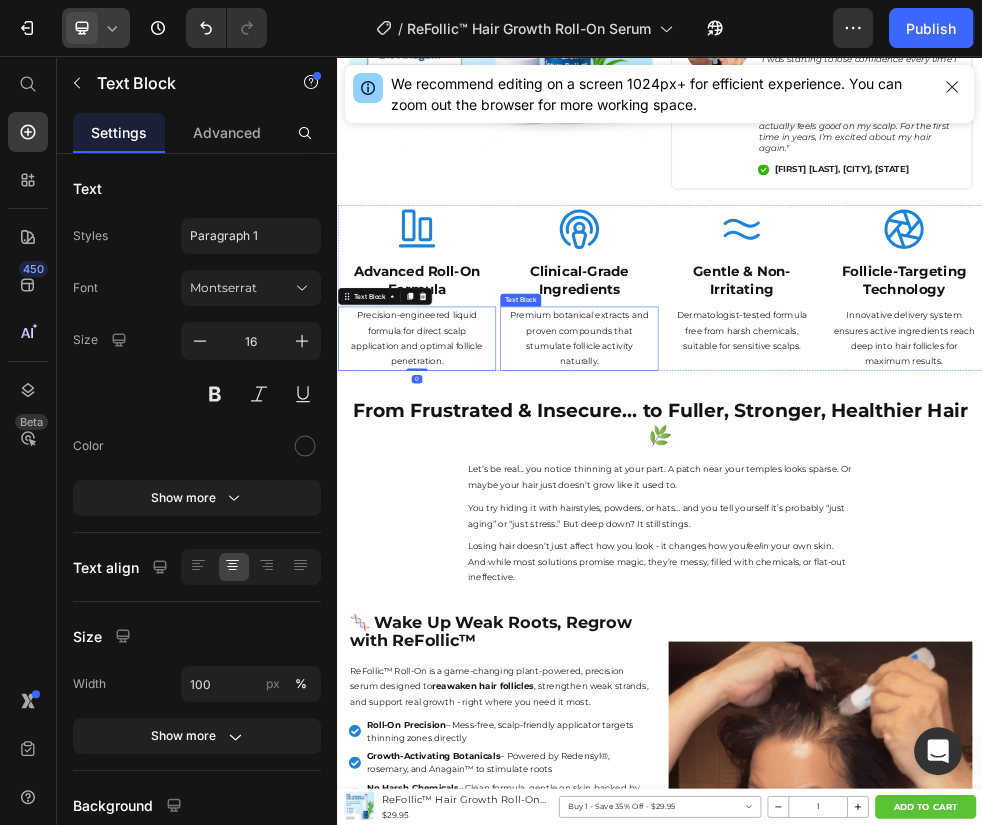 click on "Premium botanical extracts and proven compounds that stumulate follicle activity naturally." at bounding box center (786, 582) 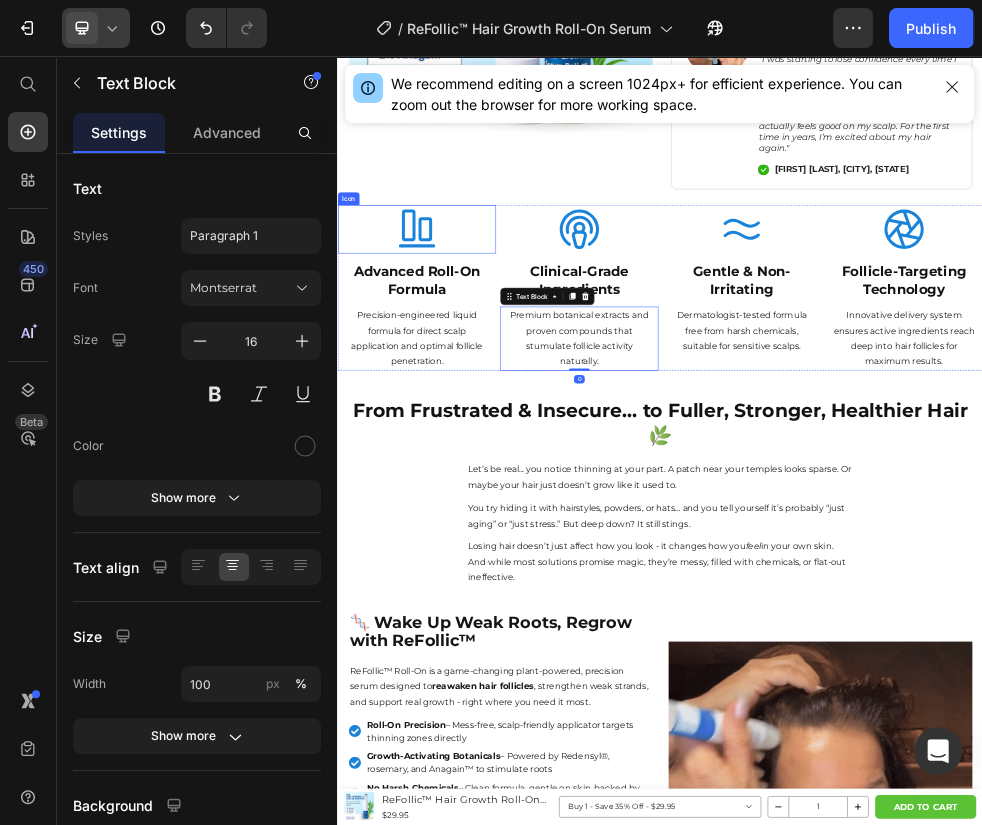 click on "Advanced Roll-On Formula" at bounding box center [484, 473] 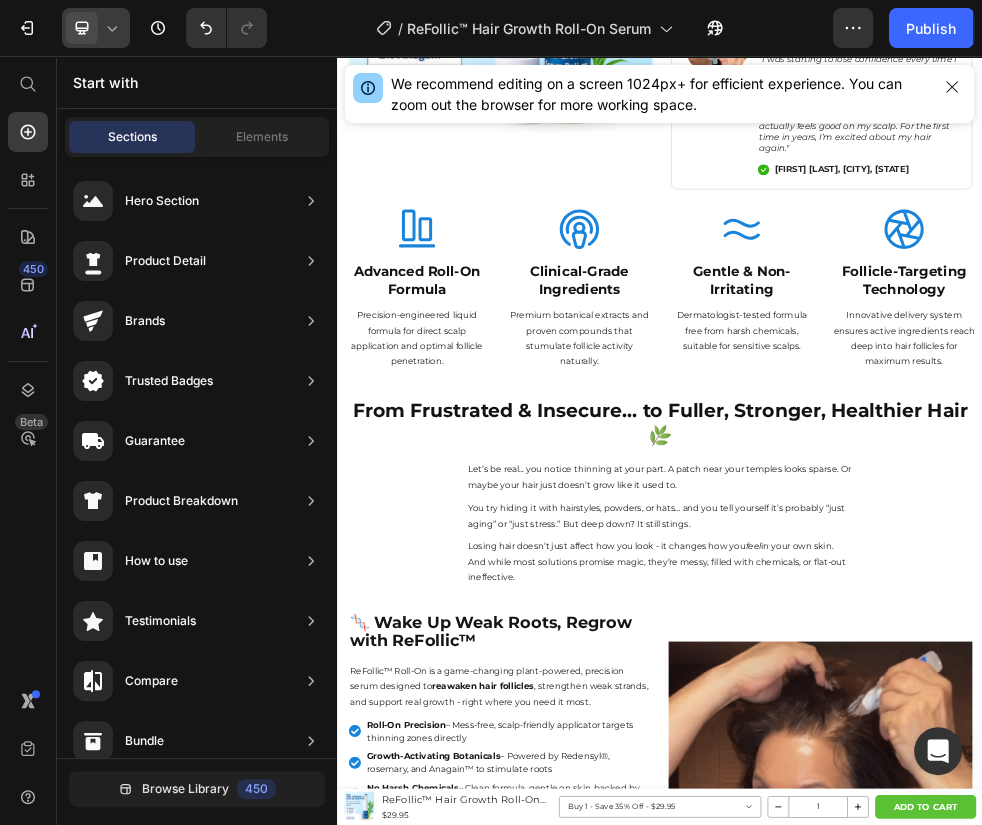click on "Product Images ReFollic™ Hair Growth Roll-On Serum Product Title $29.95 Product Price Row Buy 1 - Save 35% Off - $29.95  Buy 3 - Save 40% Off - $49.95  Buy 5 - Save 50% Off! - $74.95  Product Variants & Swatches 1 Product Quantity ADD TO CART Product Cart Button Row Product Sticky
Product Images Row Icon Icon Icon Icon Icon Icon List 4.73 / 5.00  (305 Verified Reviews) Text Block Row ReFollic™ Hair Growth Roll-On Serum Product Title $29.95 Product Price $39.95 Product Price SAVE 25% OFF Discount Tag Row Row No finasteride, no side effects Reduce hair fall by up to 85% in 6 weeks Clean, mess-free serum – apply in seconds Item List Kaching Bundles Kaching Bundles
ADD TO CART Add to Cart Image
HOW DOES IT WORK?
BACKED BY SCIENCE
30-DAY RISK FREE TRIAL
PRODUCT SPEC & INGREDIENTS Accordion Image" at bounding box center (937, 2697) 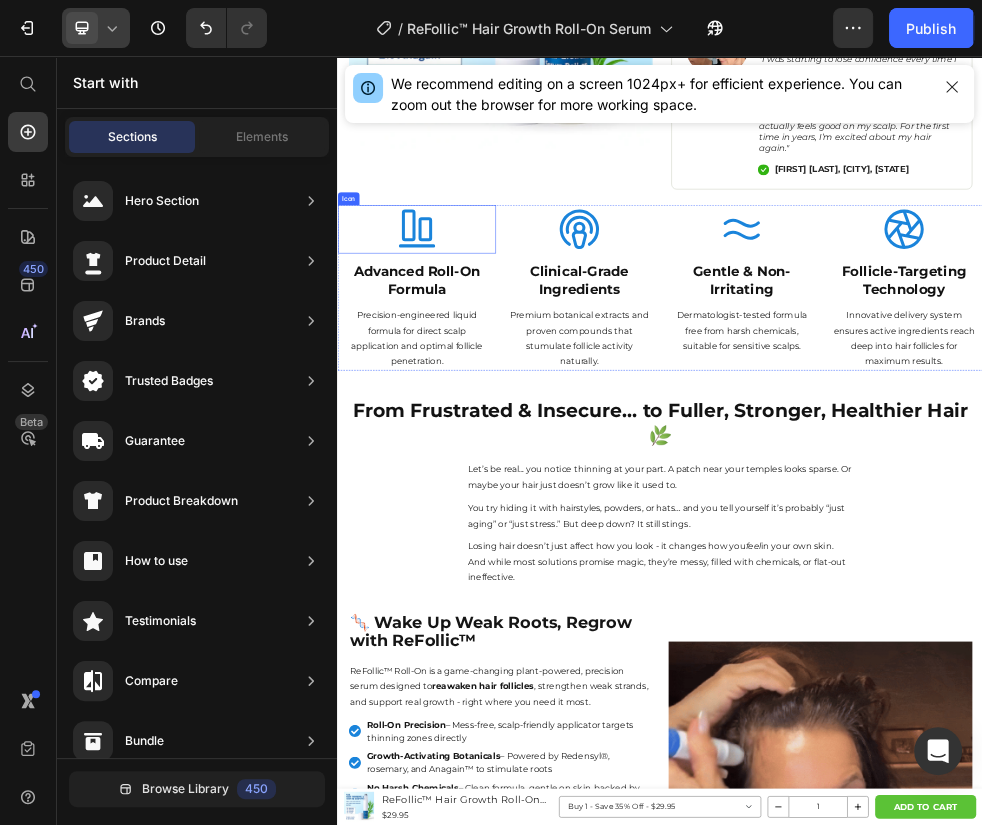 click 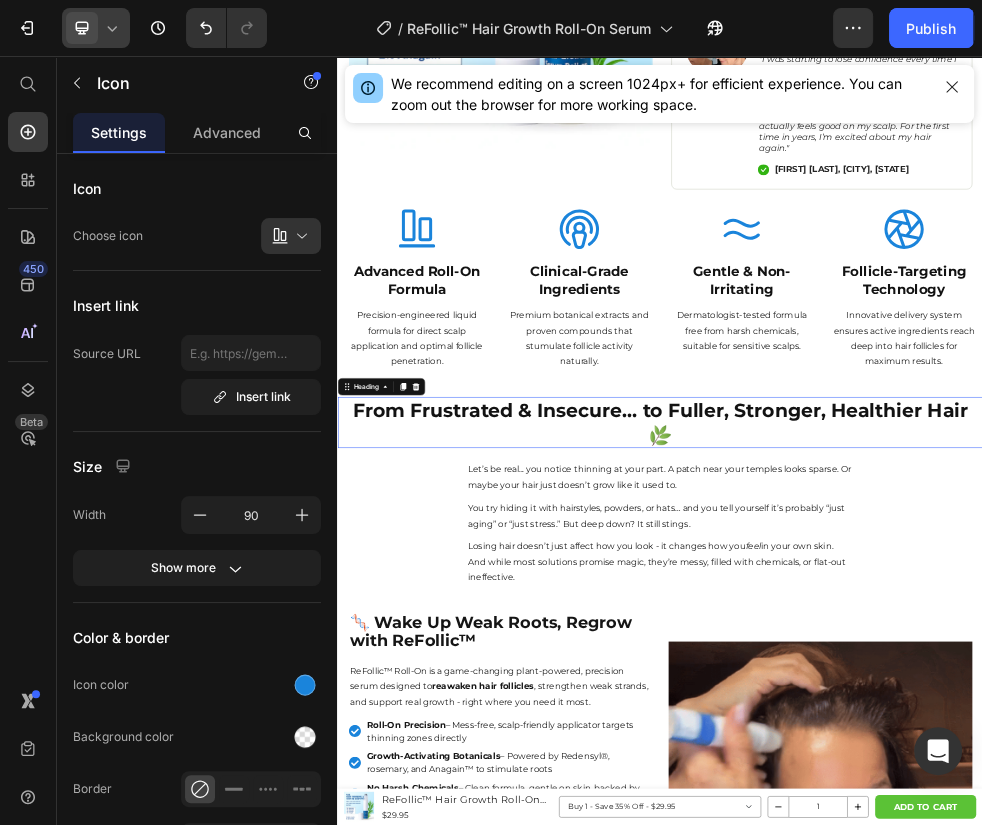 click on "From Frustrated & Insecure… to Fuller, Stronger, Healthier Hair 🌿" at bounding box center [937, 738] 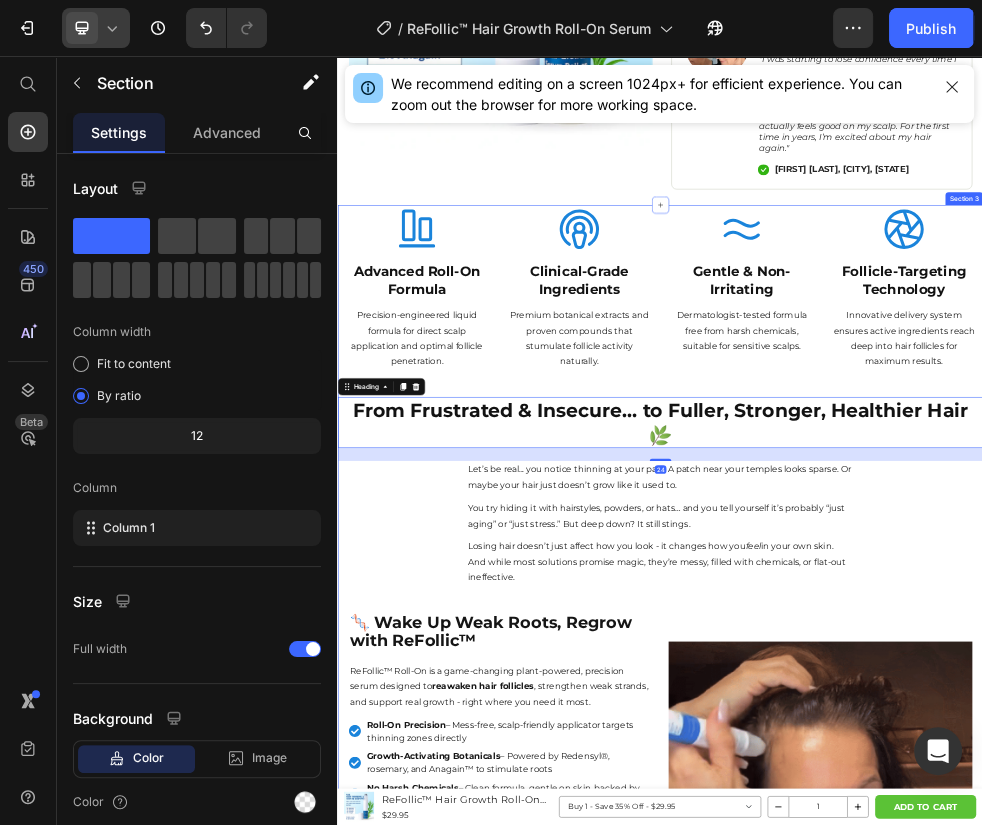 click on "Icon Advanced Roll-On Formula Heading Precision-engineered liquid formula for direct scalp application and optimal follicle penetration. Text Block
Icon Clinical-Grade Ingredients Heading Premium botanical extracts and proven compounds that stumulate follicle activity naturally. Text Block
Icon Gentle & Non-Irritating Heading Dermatologist-tested formula free from harsh chemicals, suitable for sensitive scalps. Text Block
Icon Follicle-Targeting Technology Heading Innovative delivery system ensures active ingredients reach deep into hair follicles for maximum results. Text Block Row From Frustrated & Insecure… to Fuller, Stronger, Healthier Hair 🌿 Heading   24 Let’s be real... you notice thinning at your part. A patch near your temples looks sparse. Or maybe your hair just doesn’t grow like it used to. Text Block Text Block Losing hair doesn’t just affect how you look - it changes how you  feel  in your own skin. Text Block Text Block" at bounding box center (937, 2257) 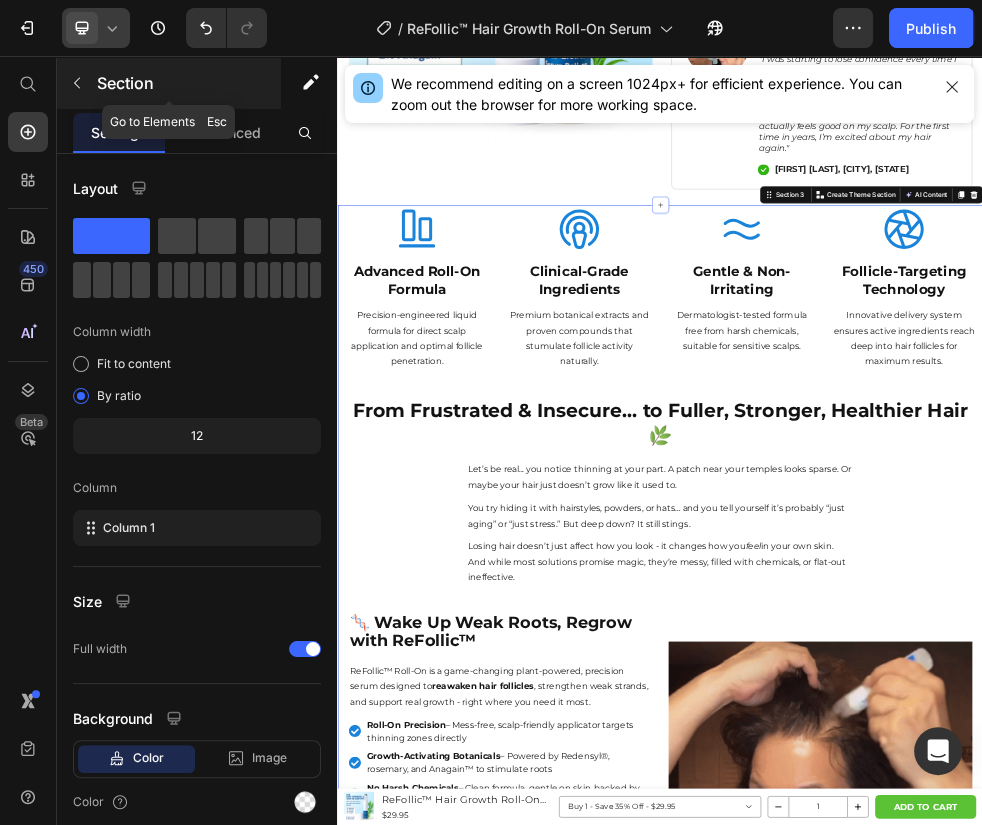 click 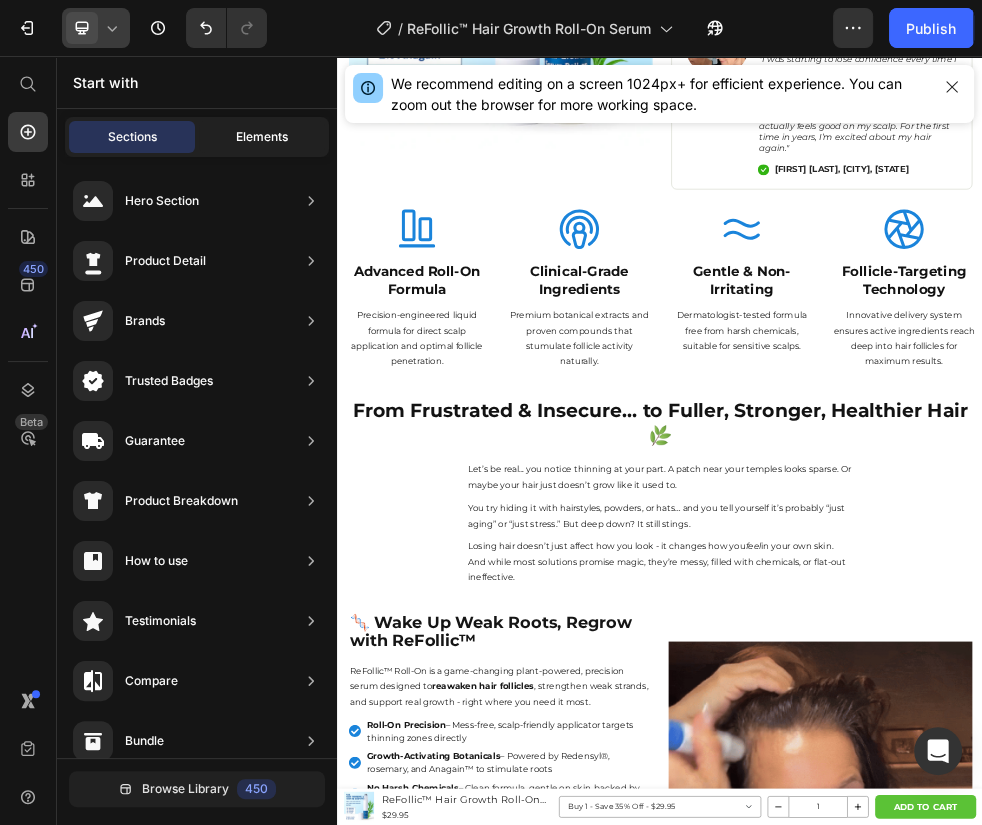 click on "Elements" 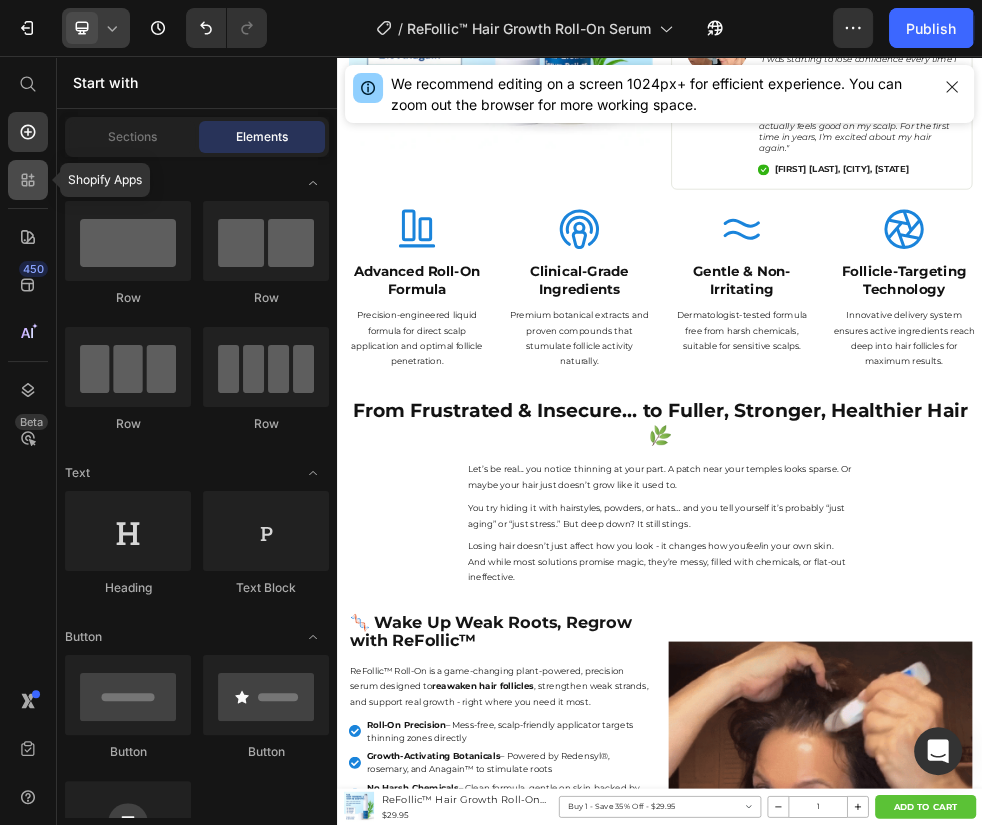 click 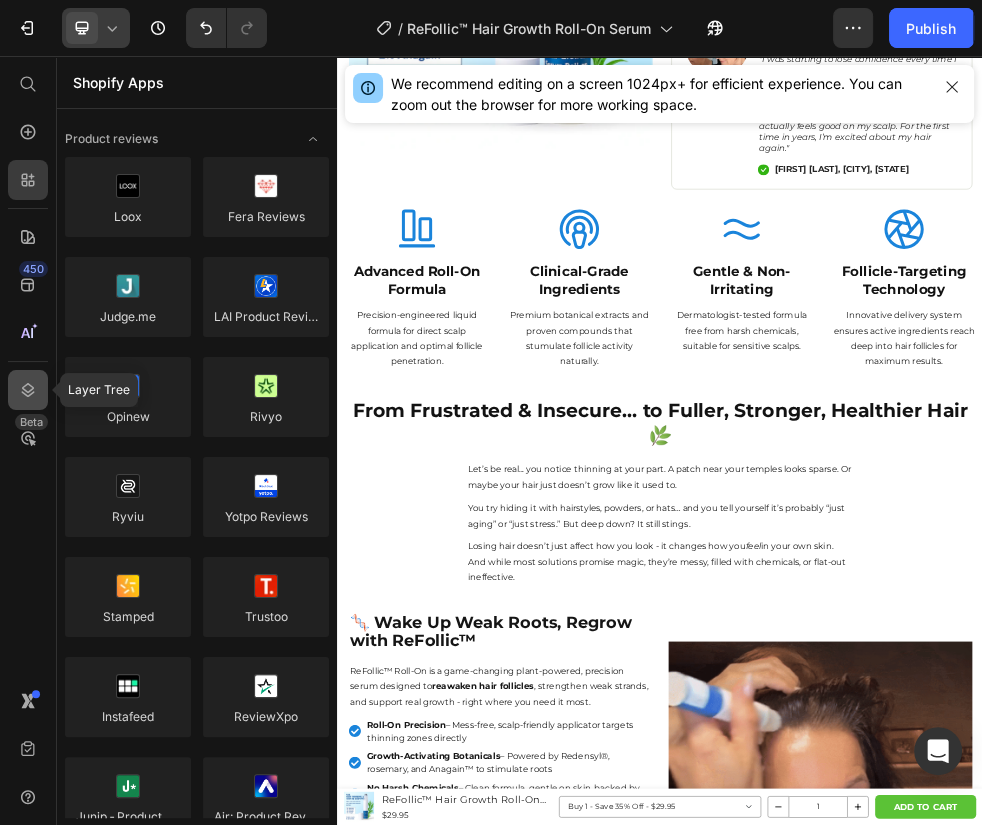 click 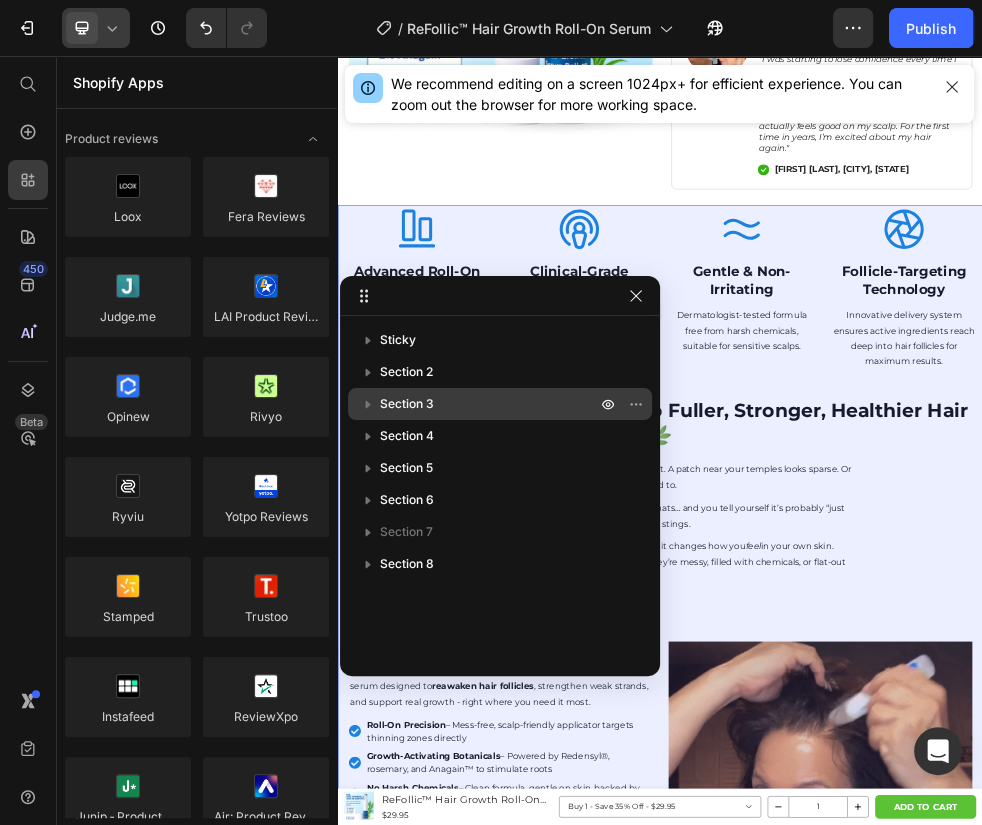 click 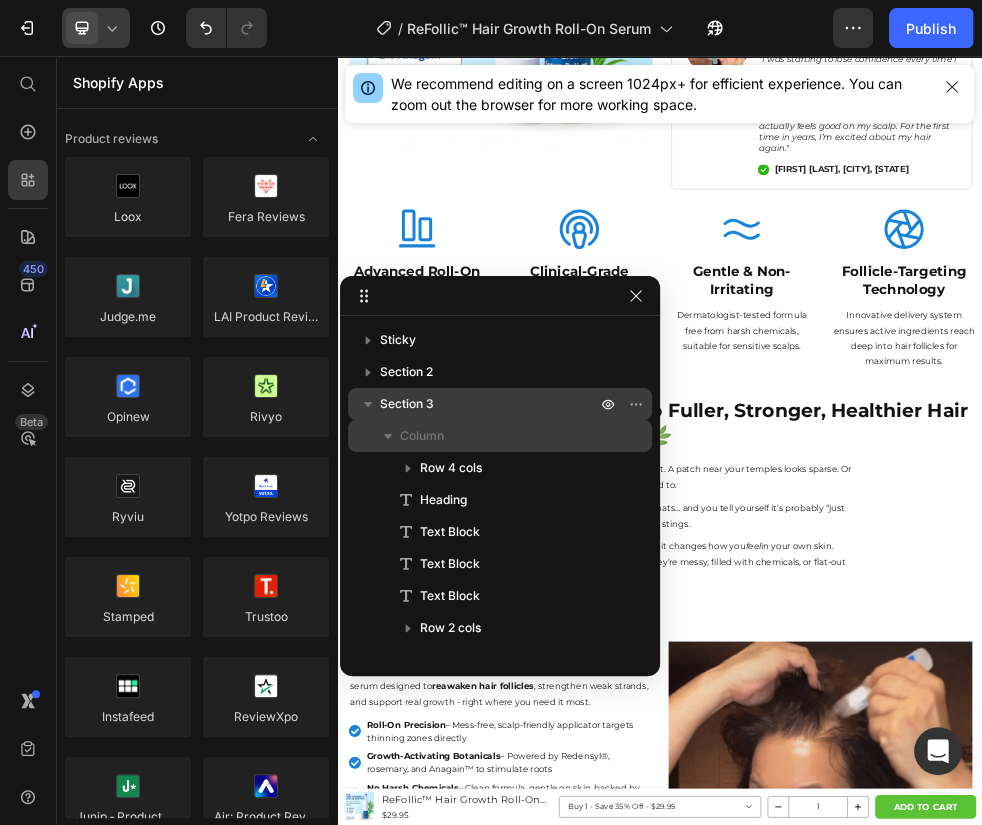 click 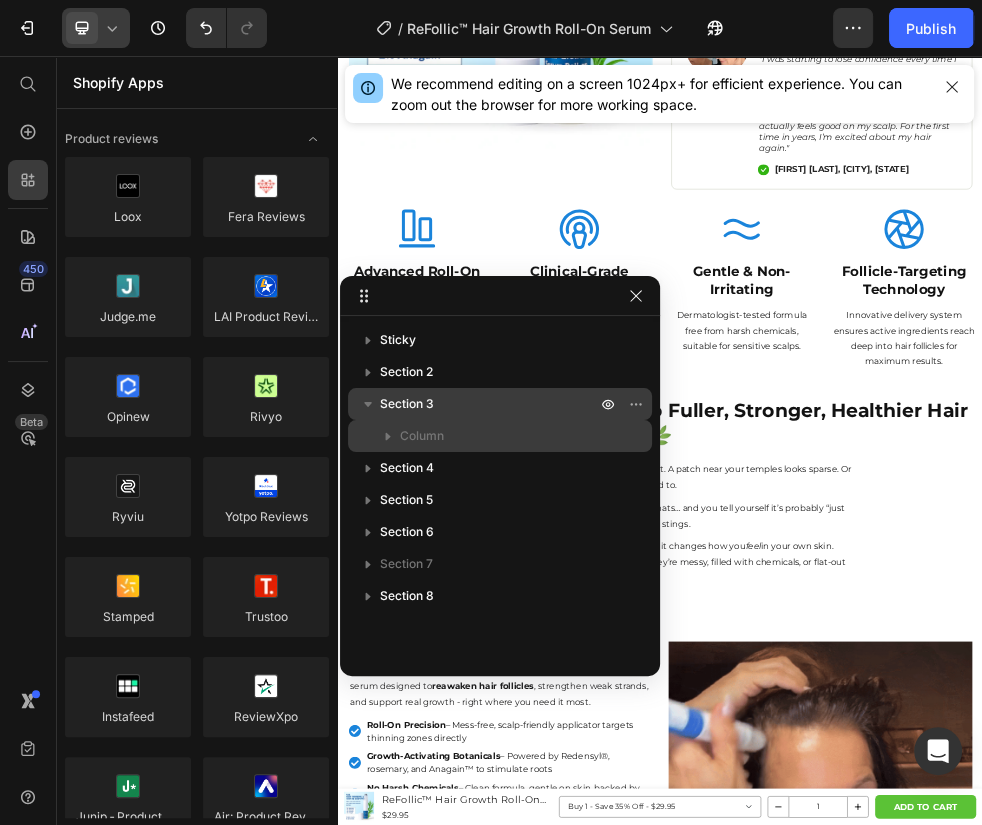 click 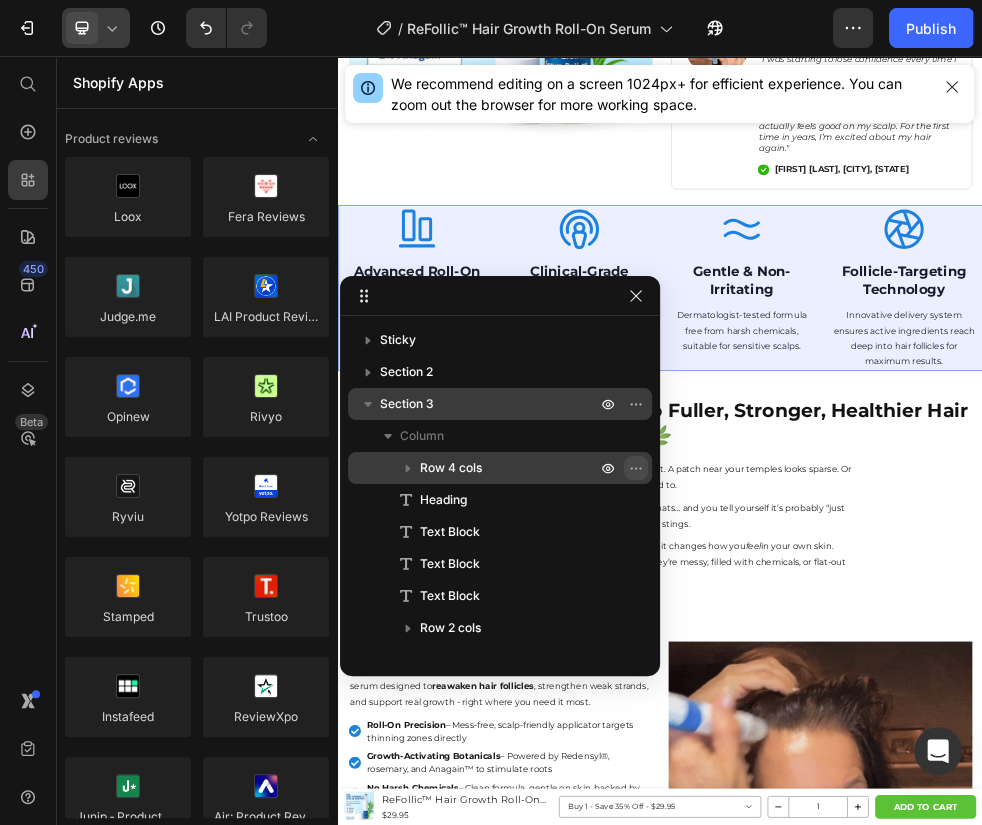 click 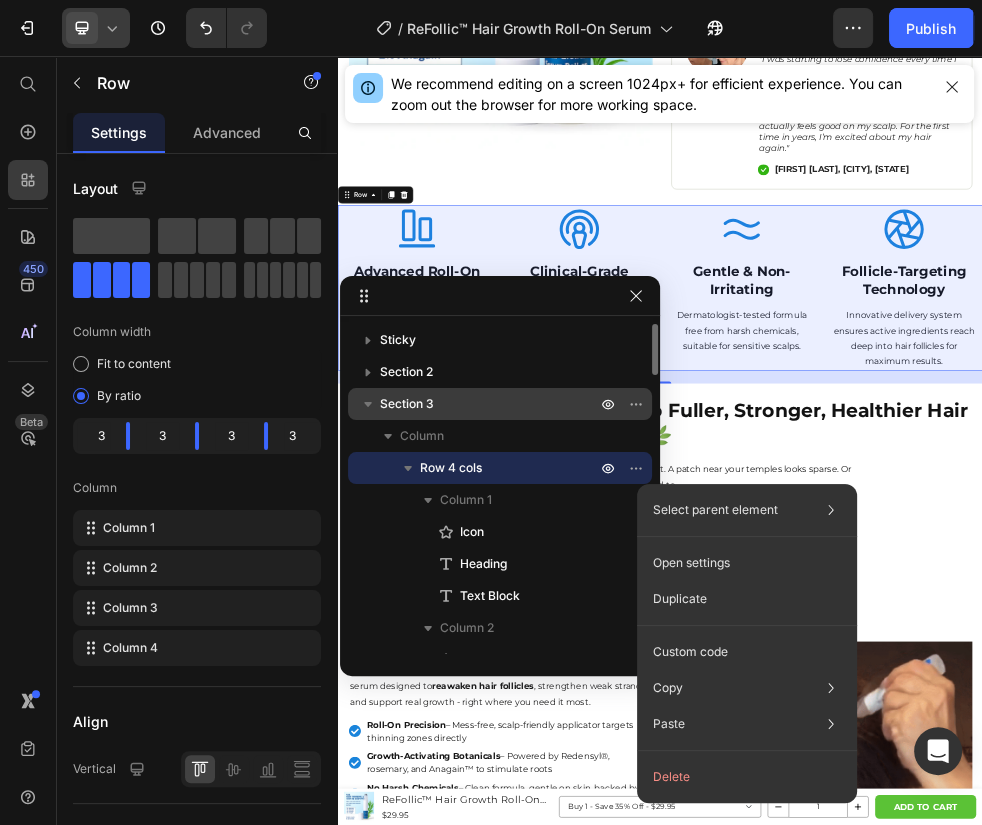 click on "Row 4 cols" at bounding box center [451, 468] 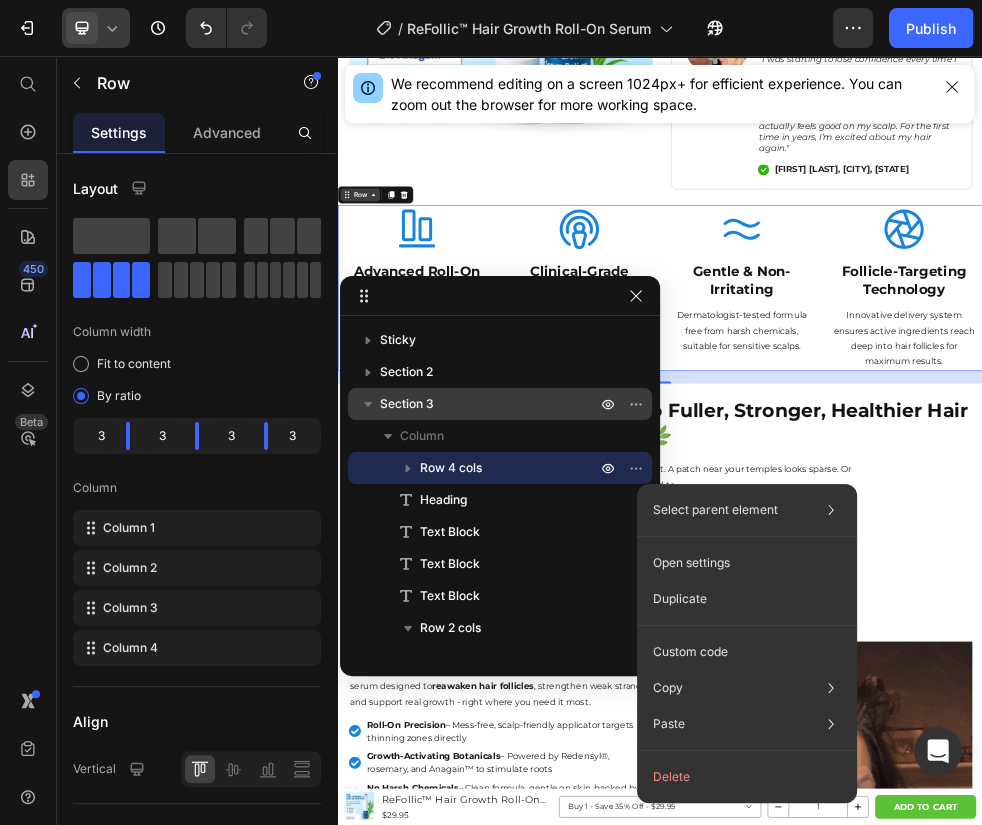 click 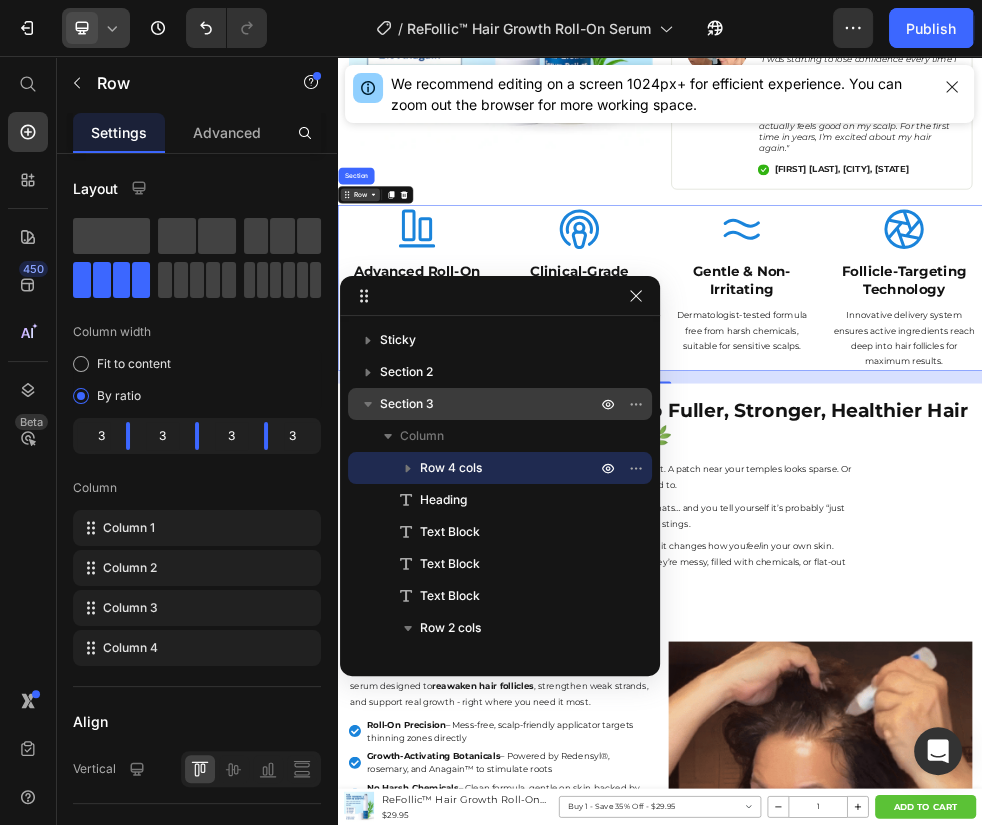 click 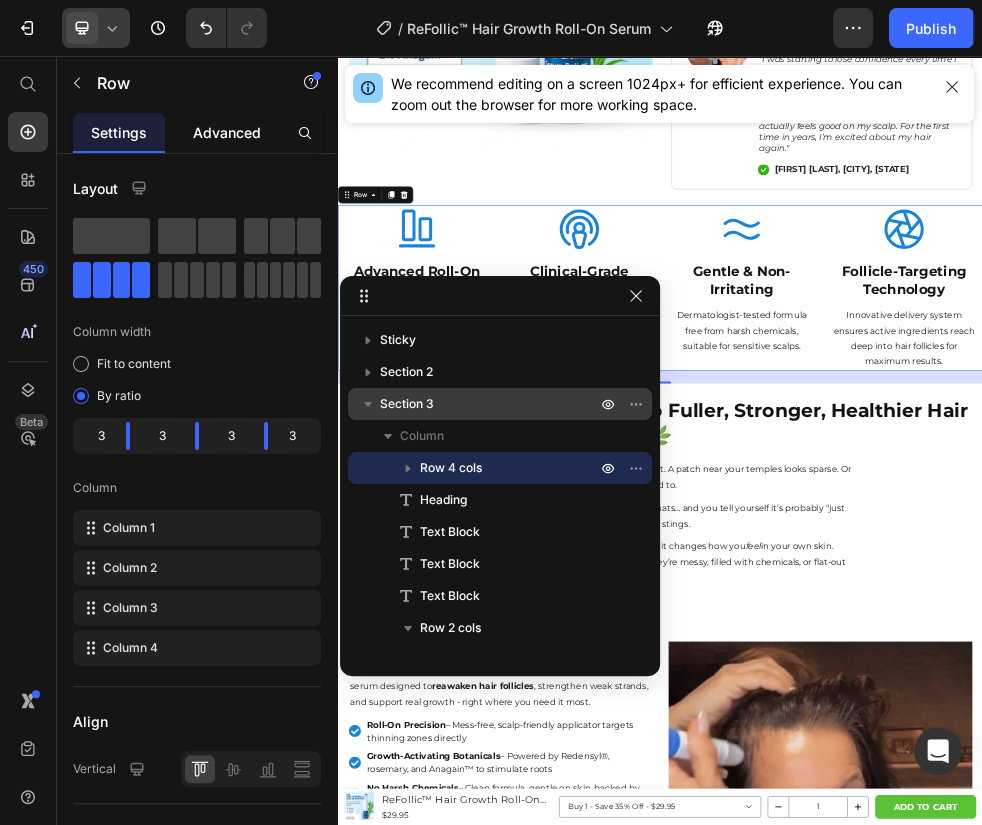 click on "Advanced" at bounding box center (227, 132) 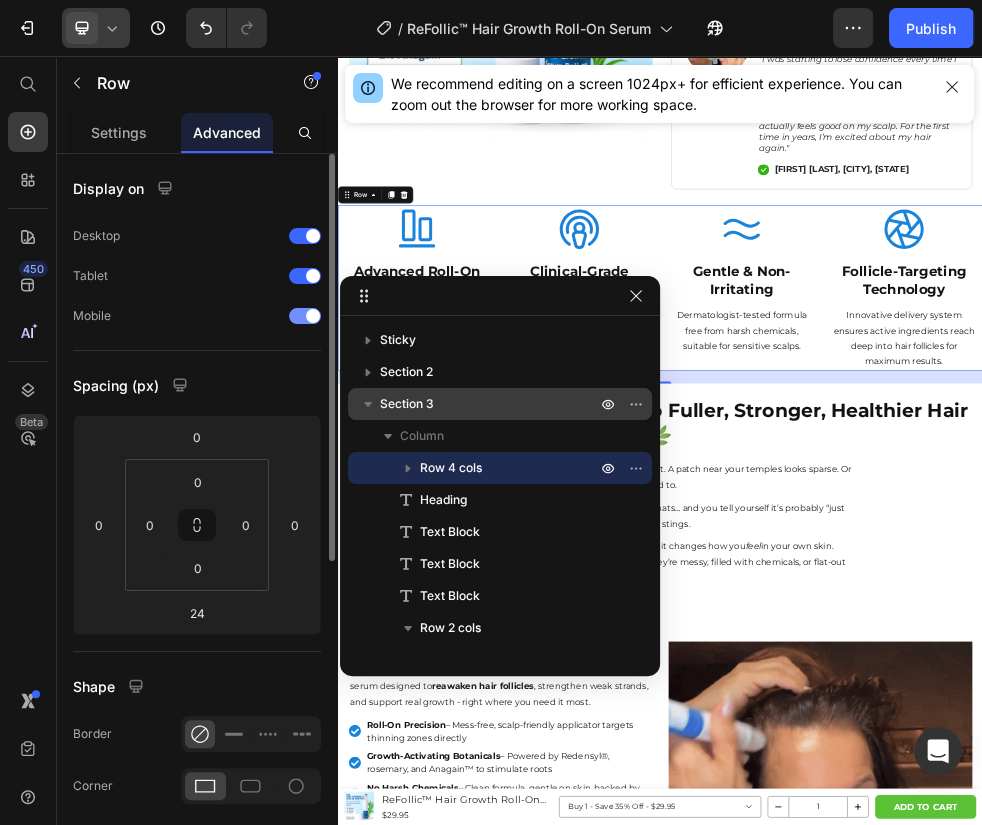 click at bounding box center [313, 316] 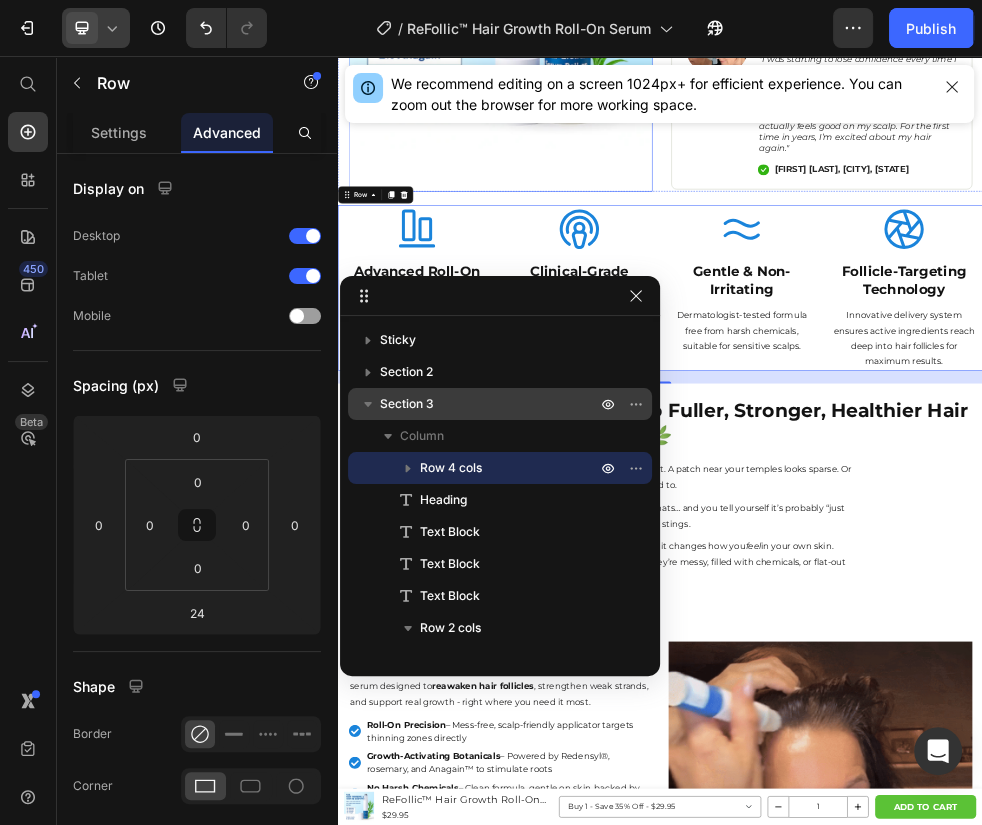 click on "Product Images" at bounding box center [639, -14] 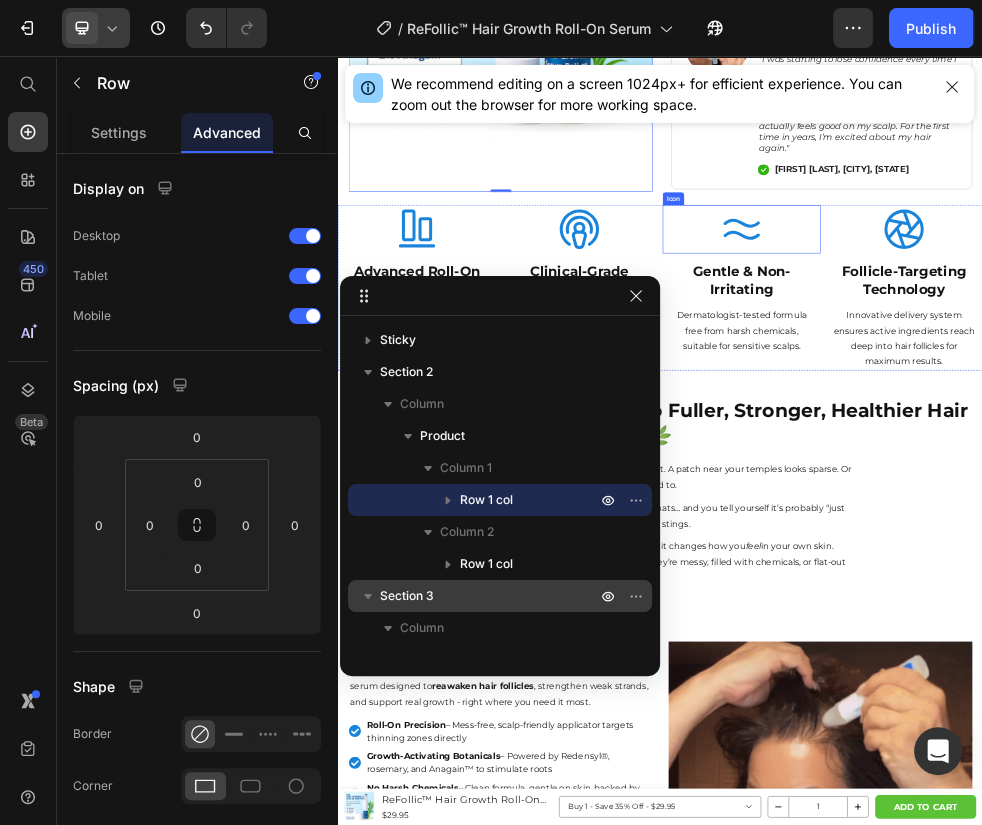 click on "Icon" at bounding box center (1088, 379) 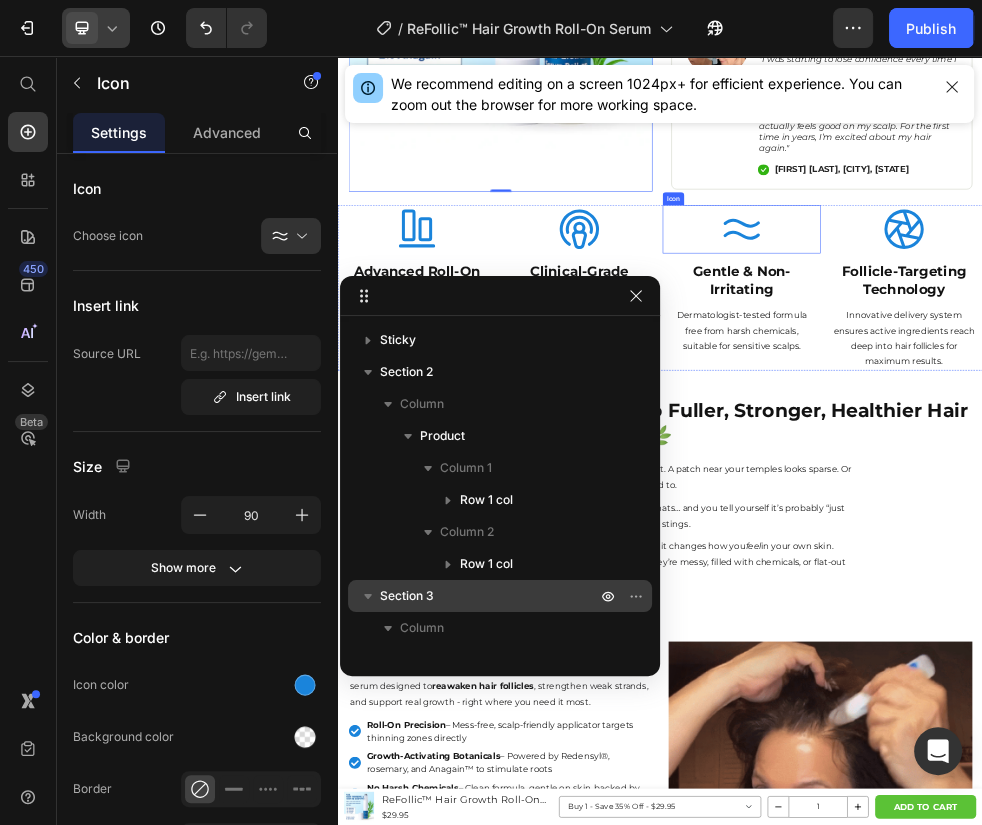 scroll, scrollTop: 506, scrollLeft: 0, axis: vertical 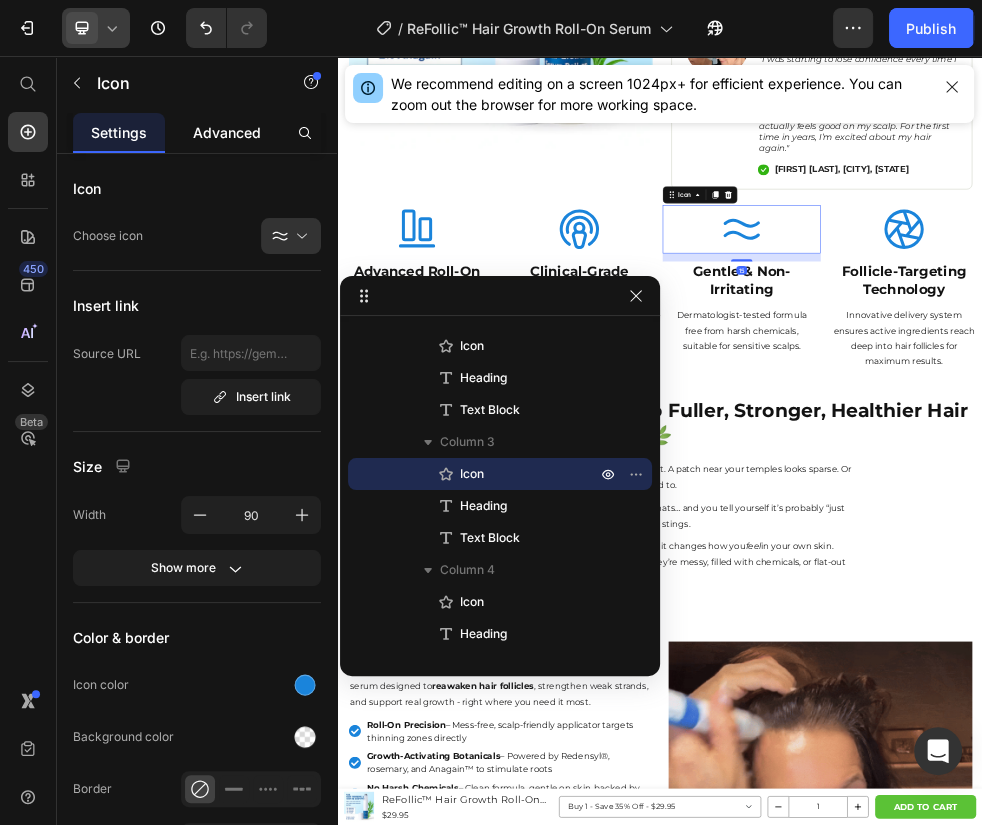 click on "Advanced" at bounding box center (227, 132) 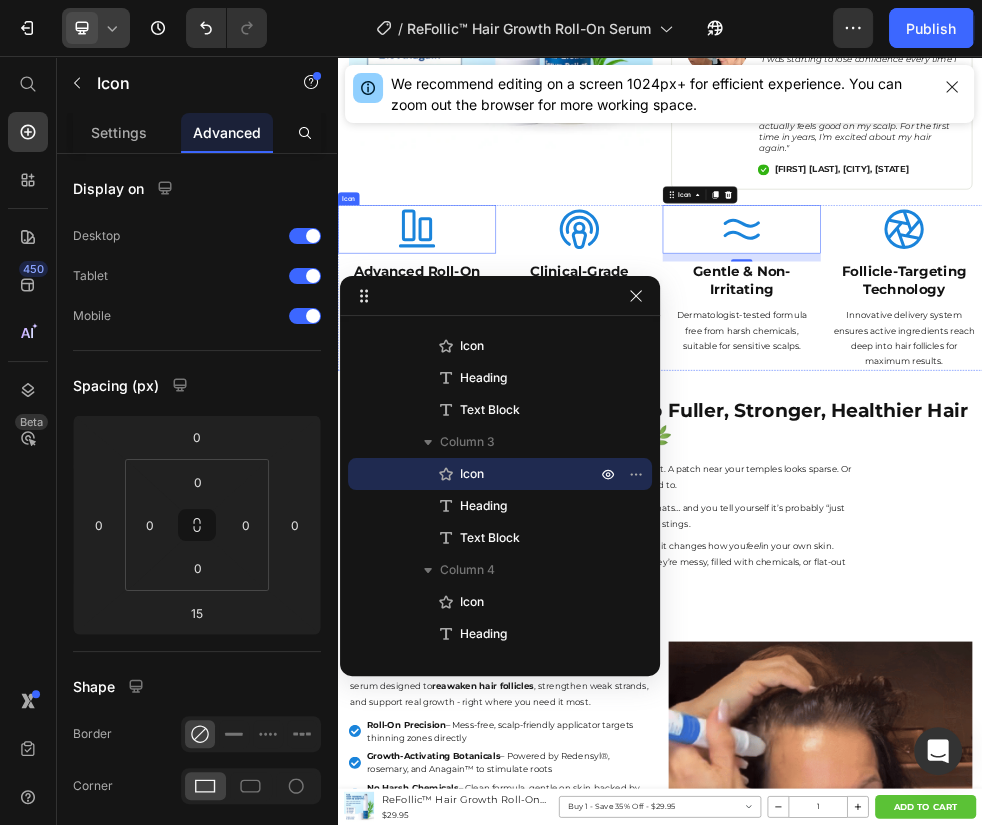 click on "Icon" at bounding box center [484, 379] 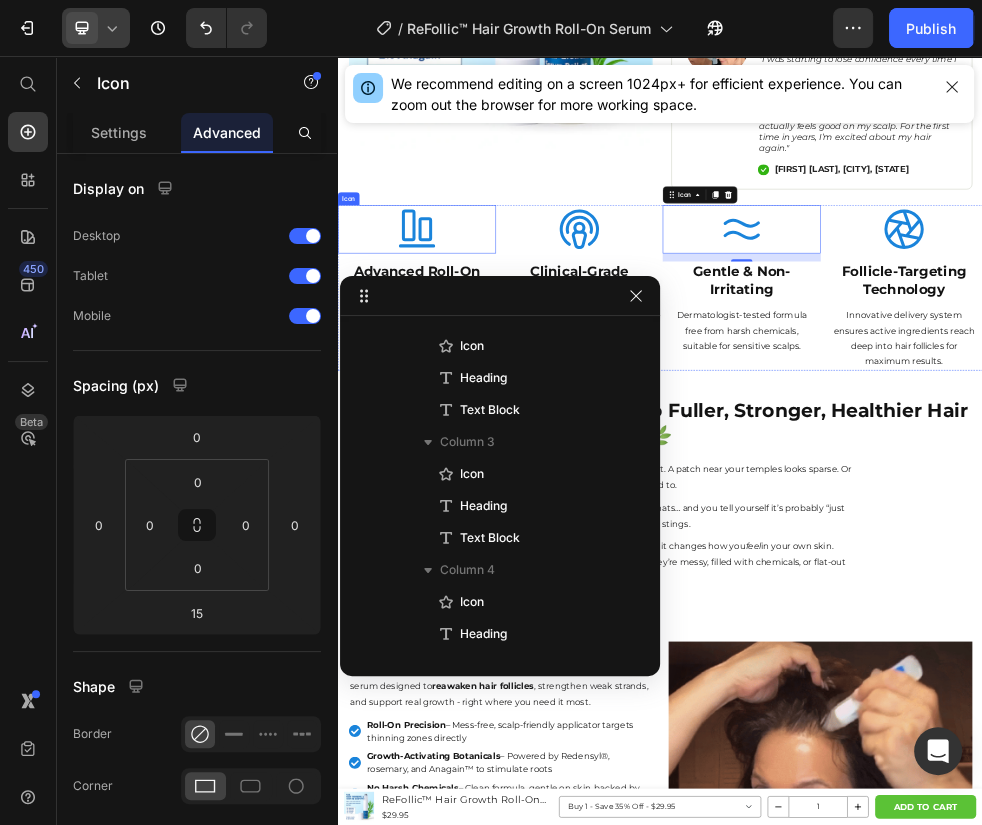 scroll, scrollTop: 250, scrollLeft: 0, axis: vertical 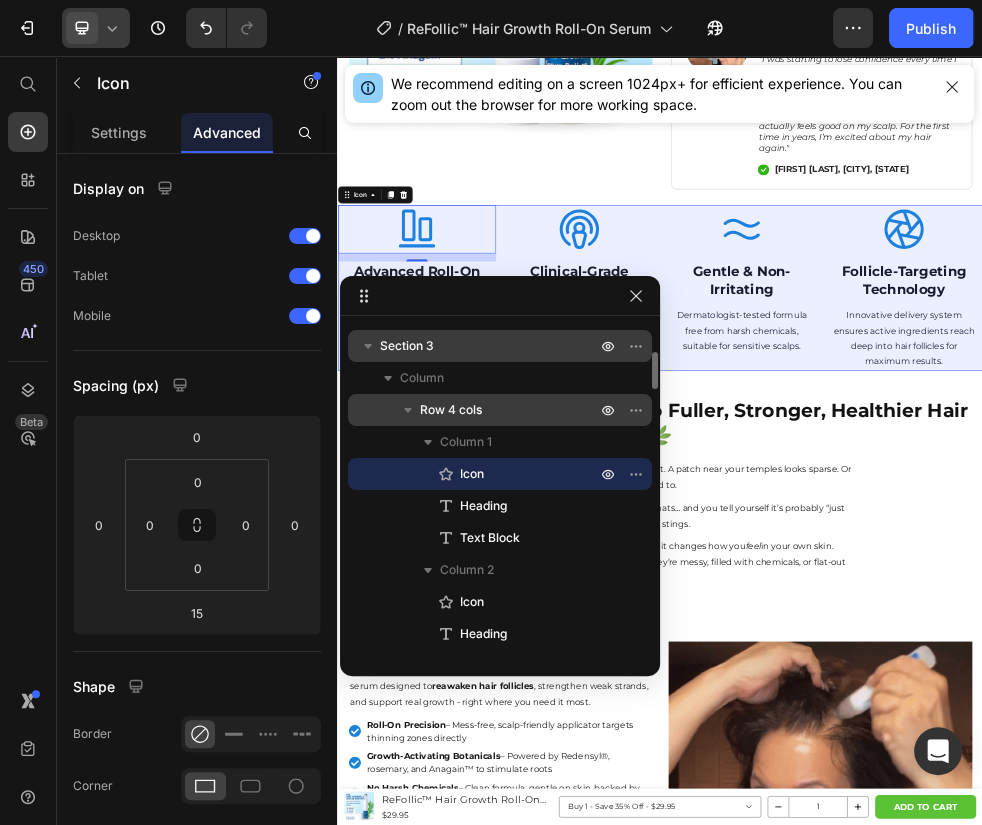 click on "Row 4 cols" at bounding box center [451, 410] 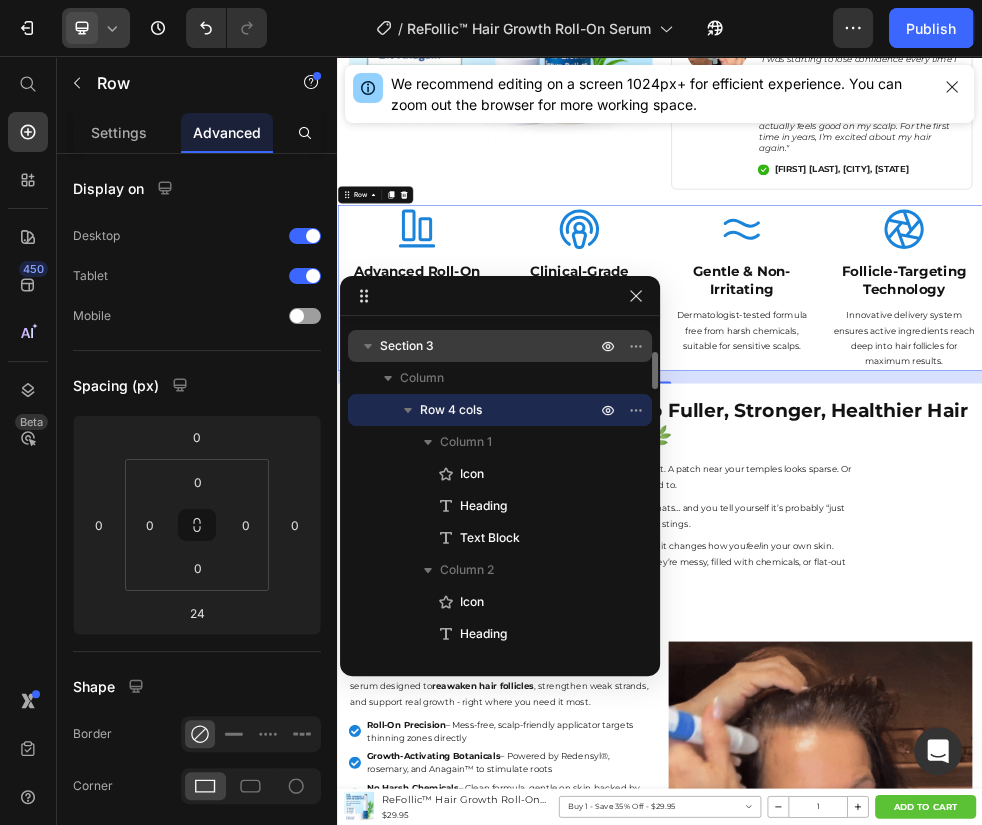 click 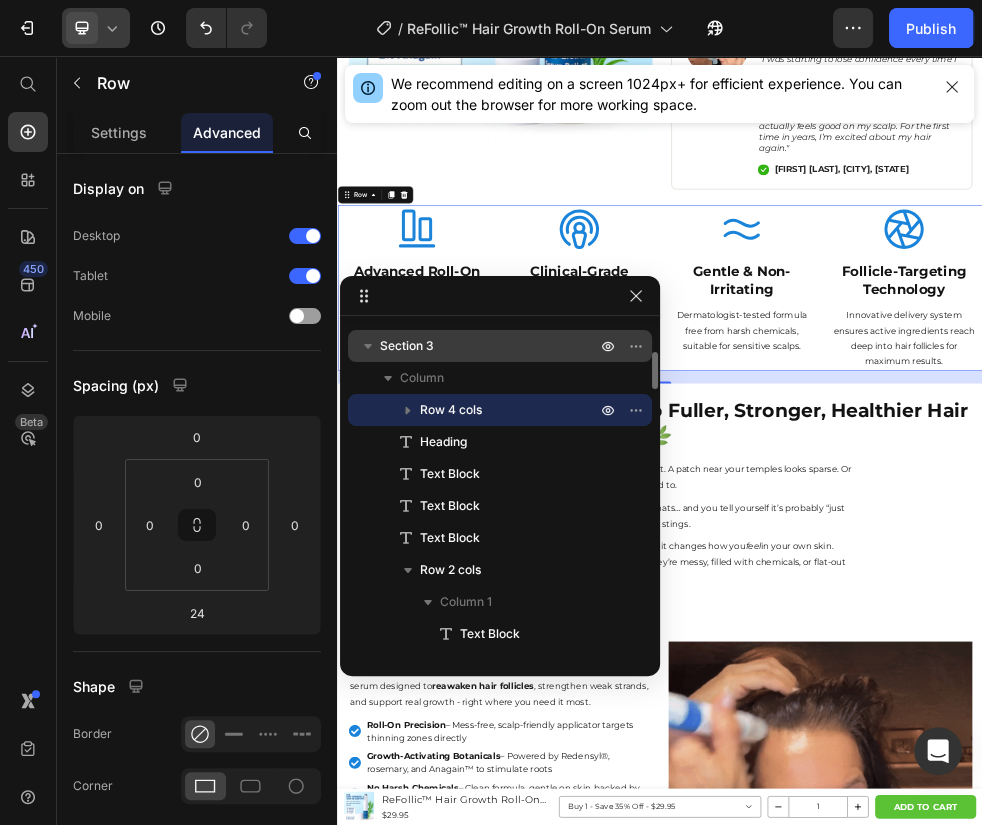 click 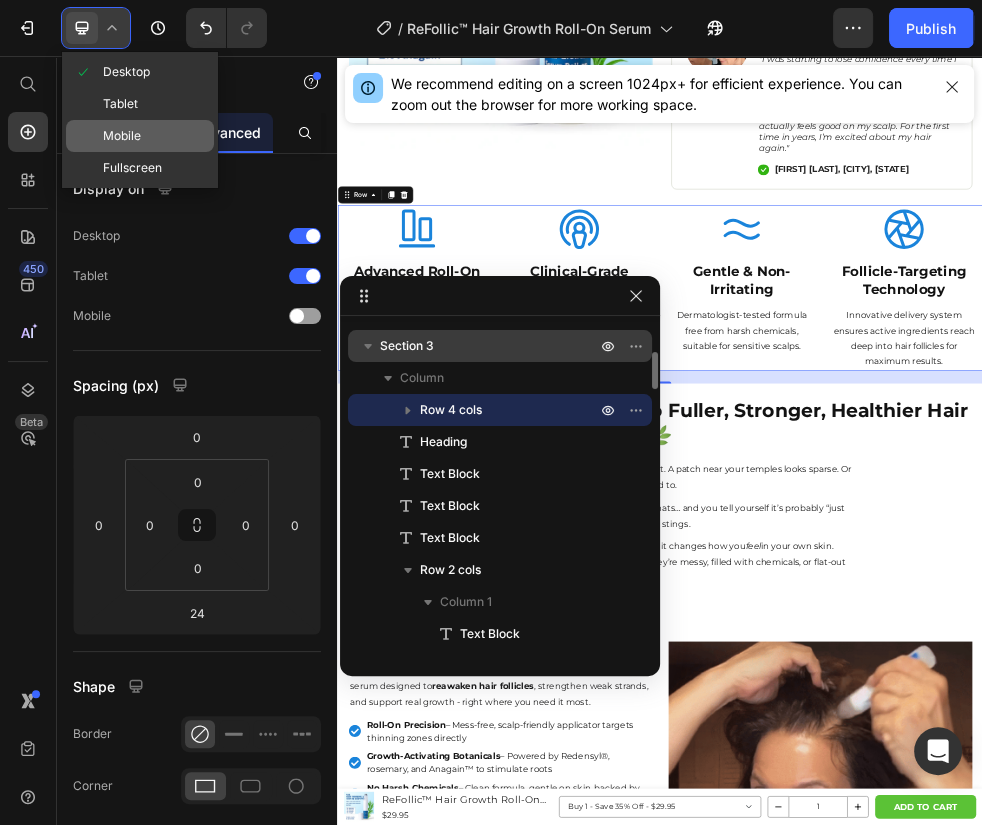 click on "Mobile" at bounding box center [122, 136] 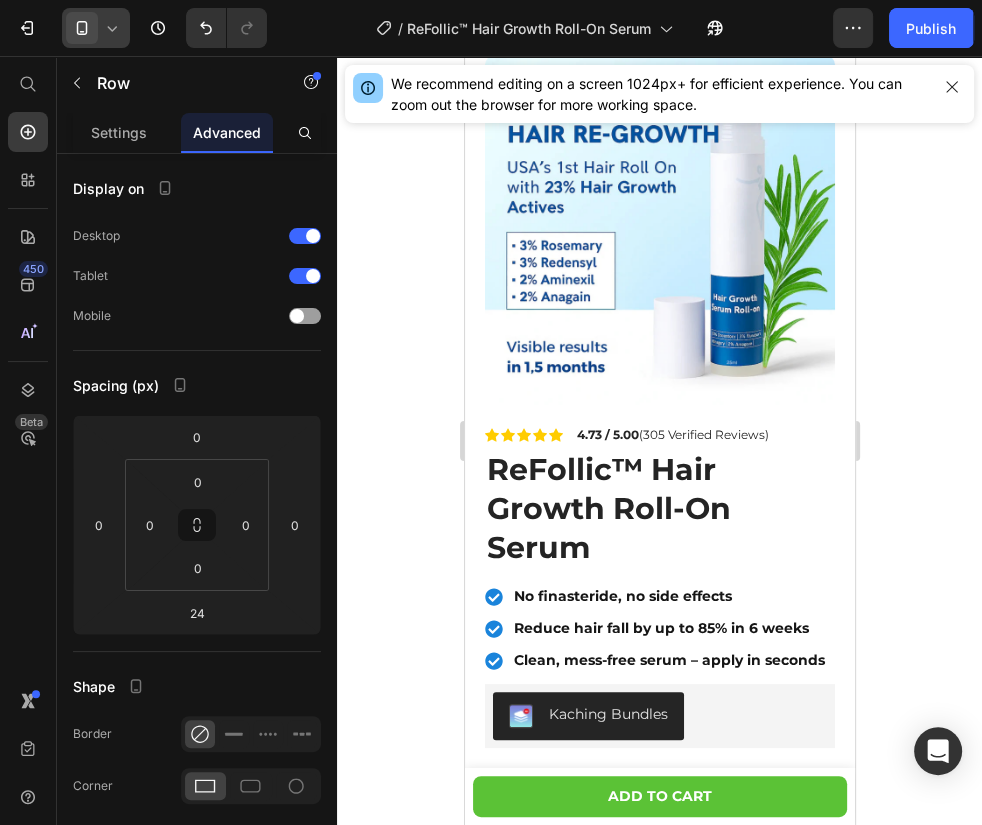 scroll, scrollTop: 0, scrollLeft: 0, axis: both 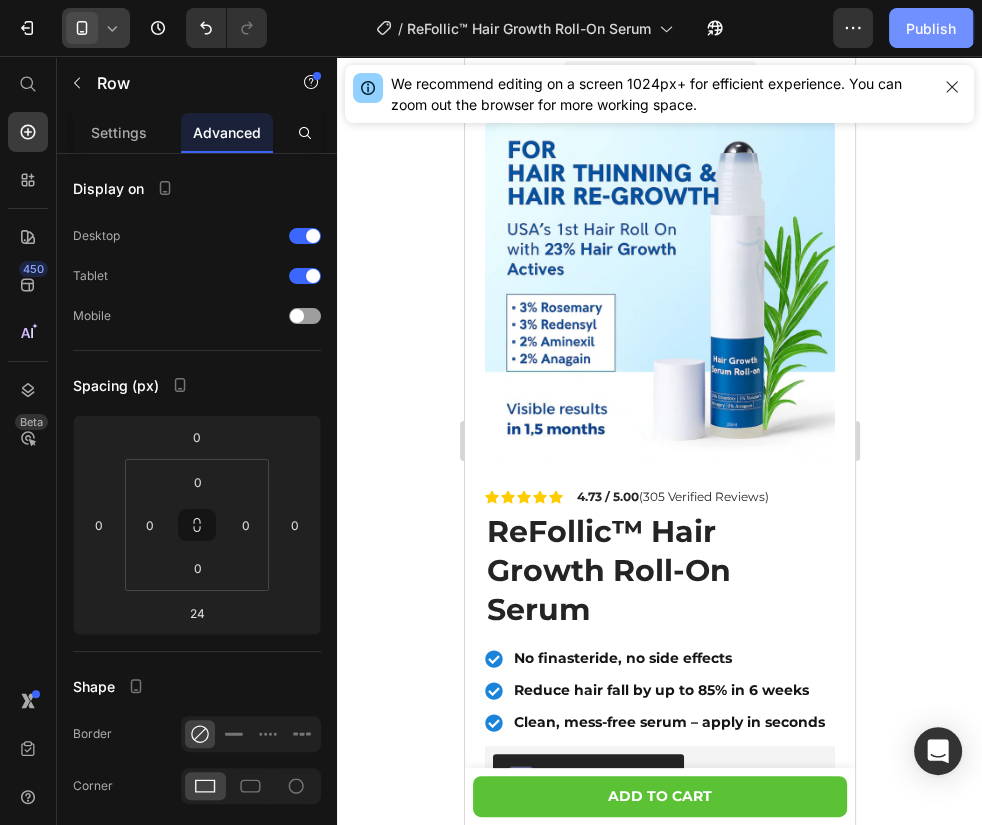 click on "Publish" at bounding box center [931, 28] 